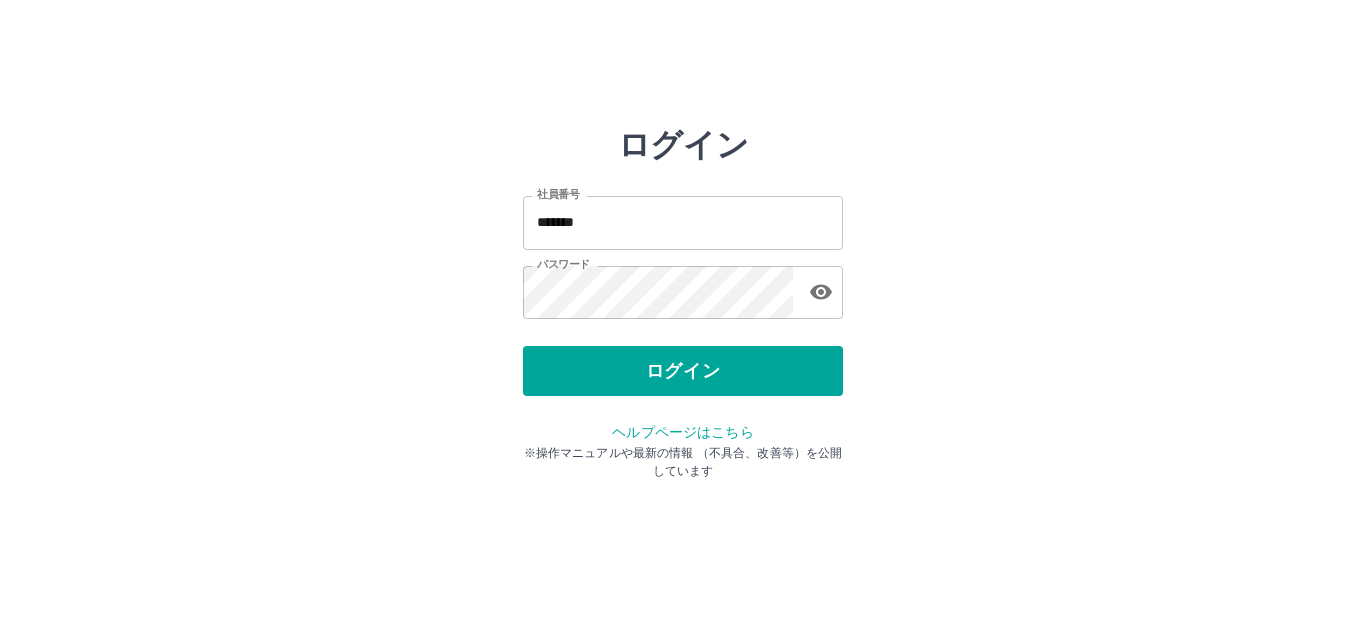 scroll, scrollTop: 0, scrollLeft: 0, axis: both 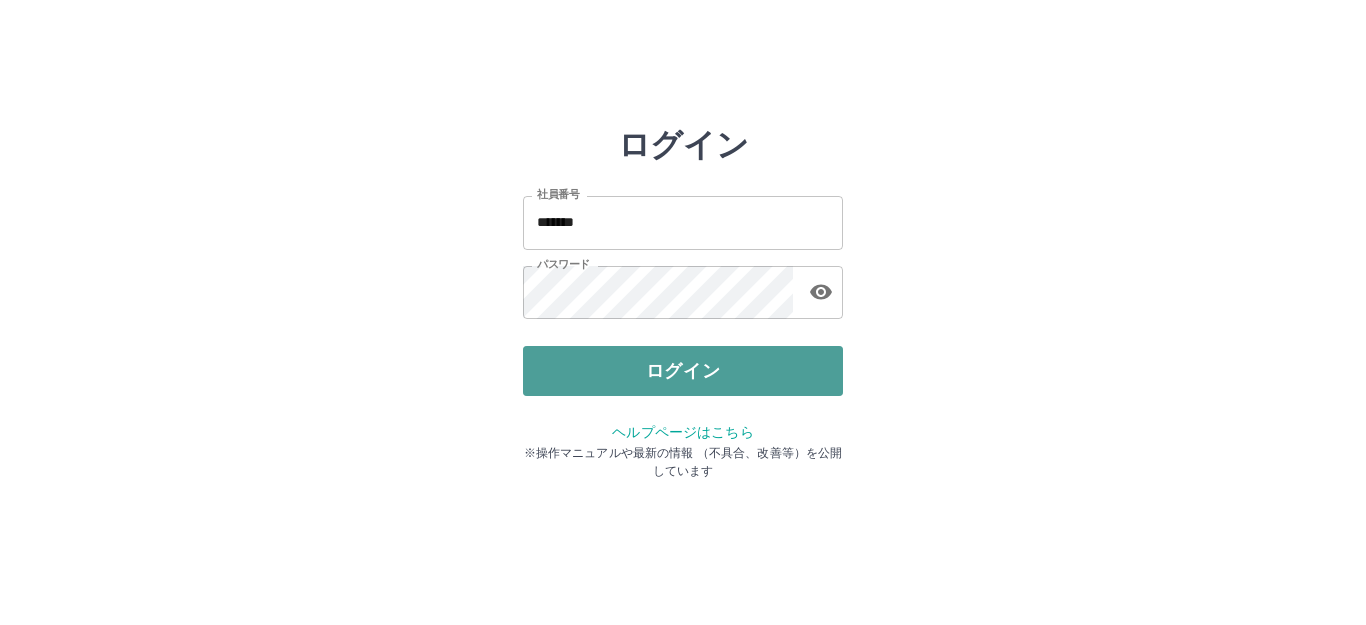 click on "ログイン" at bounding box center [683, 371] 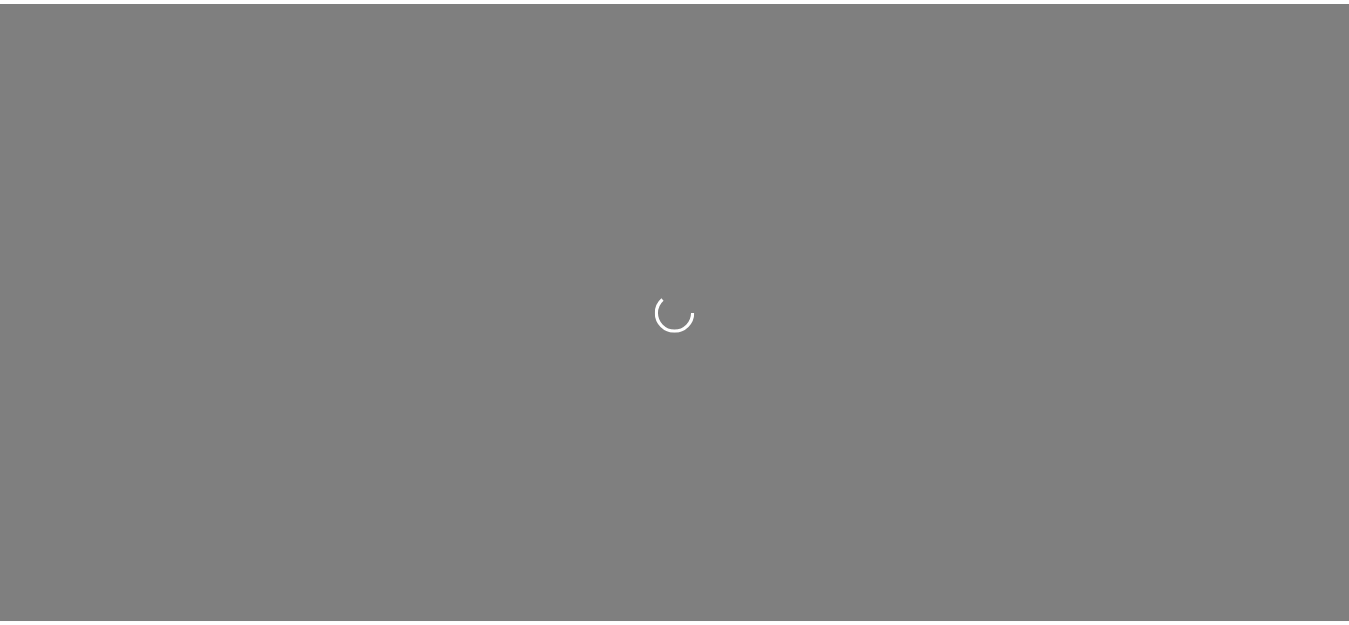 scroll, scrollTop: 0, scrollLeft: 0, axis: both 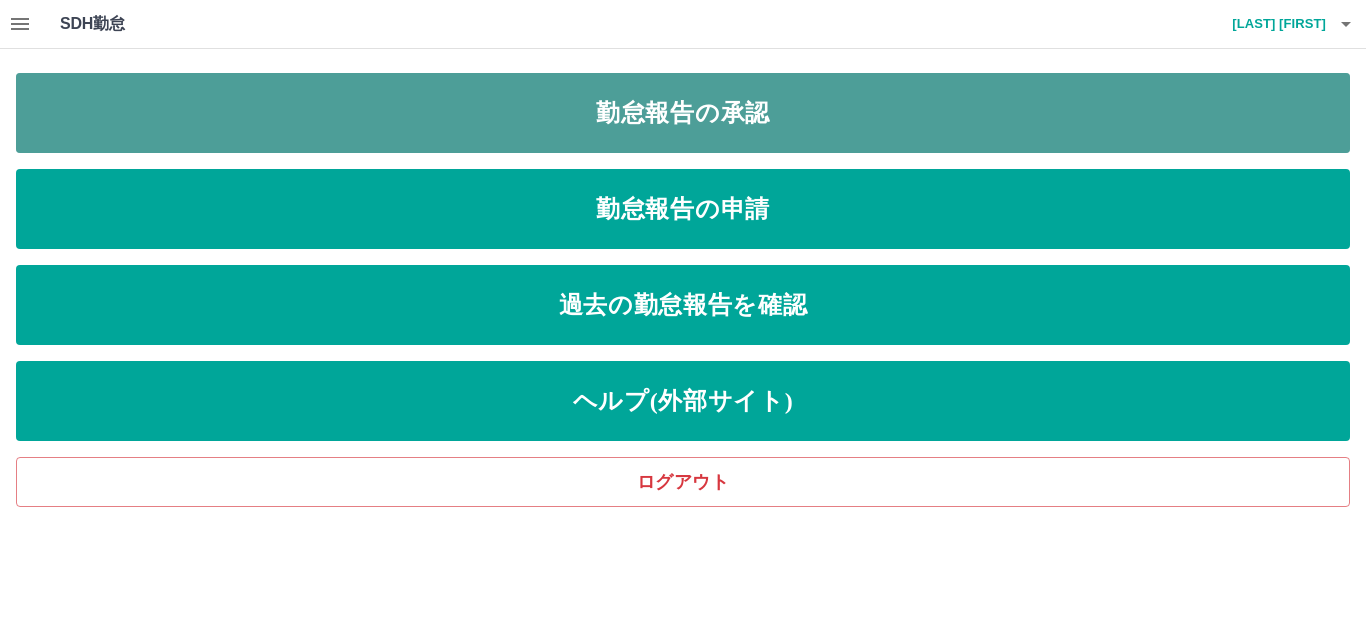 click on "勤怠報告の承認" at bounding box center (683, 113) 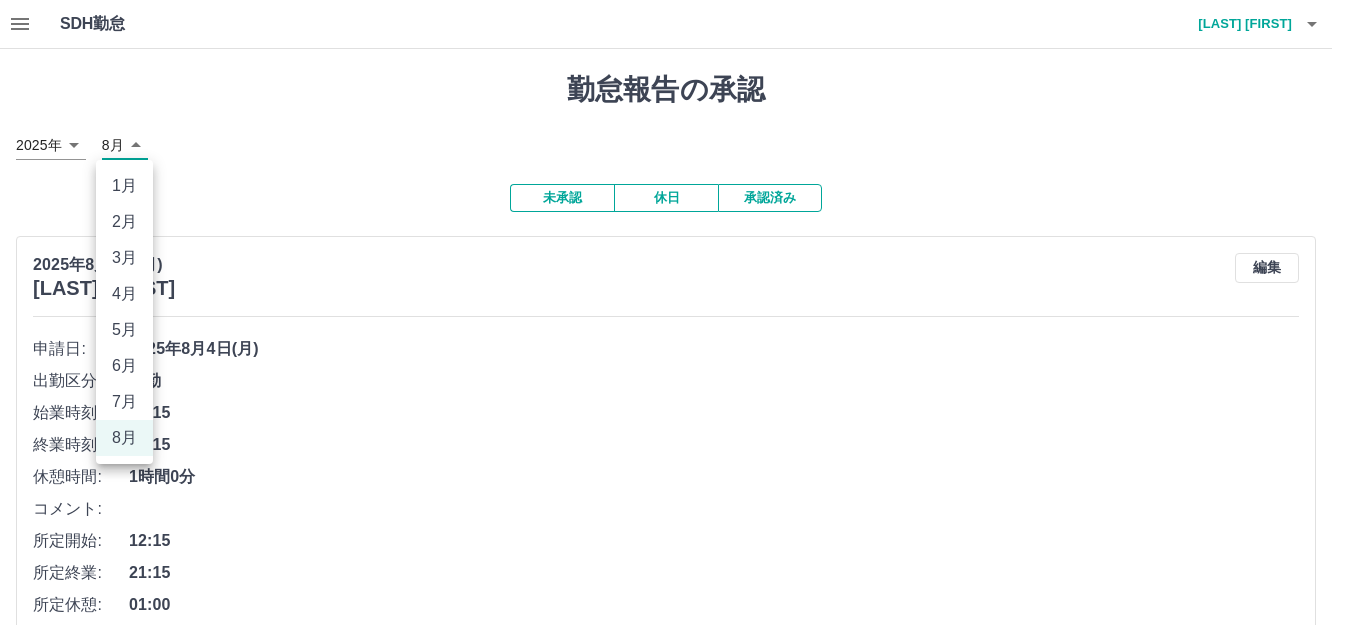 click on "SDH勤怠 [LAST] [FIRST] 勤怠報告の承認 [YEAR] **** [MONTH] * 未承認 休日 承認済み [YEAR][MONTH]4日([DAY]) [LAST] [FIRST] 編集 申請日: [YEAR][MONTH]4日([DAY]) 出勤区分: 出勤 始業時刻: 12:15 終業時刻: 21:15 休憩時間: 1時間0分 コメント: 所定開始: 12:15 所定終業: 21:15 所定休憩: 01:00 所定内: 8時間0分 所定外: 0分 承認する [YEAR][MONTH]4日([DAY]) [LAST] [FIRST] 編集 申請日: [YEAR][MONTH]4日([DAY]) 出勤区分: 出勤 始業時刻: 07:30 終業時刻: 18:30 休憩時間: 1時間0分 コメント: 人員不足のため出勤 所定開始: 07:30 所定終業: 16:30 所定休憩: 01:00 所定内: 8時間0分 所定外: 2時間0分 承認する [YEAR][MONTH]4日([DAY]) [LAST] [FIRST] 編集 申請日: [YEAR][MONTH]4日([DAY]) 出勤区分: 出勤 始業時刻: 07:30 終業時刻: 18:30 休憩時間: 1時間0分 コメント: 所定開始: 07:30 所定終業: 16:30 所定休憩: 01:00 所定内: 8時間0分 所定外: 2時間0分 承認する [LAST] [FIRST]" at bounding box center (674, 1364) 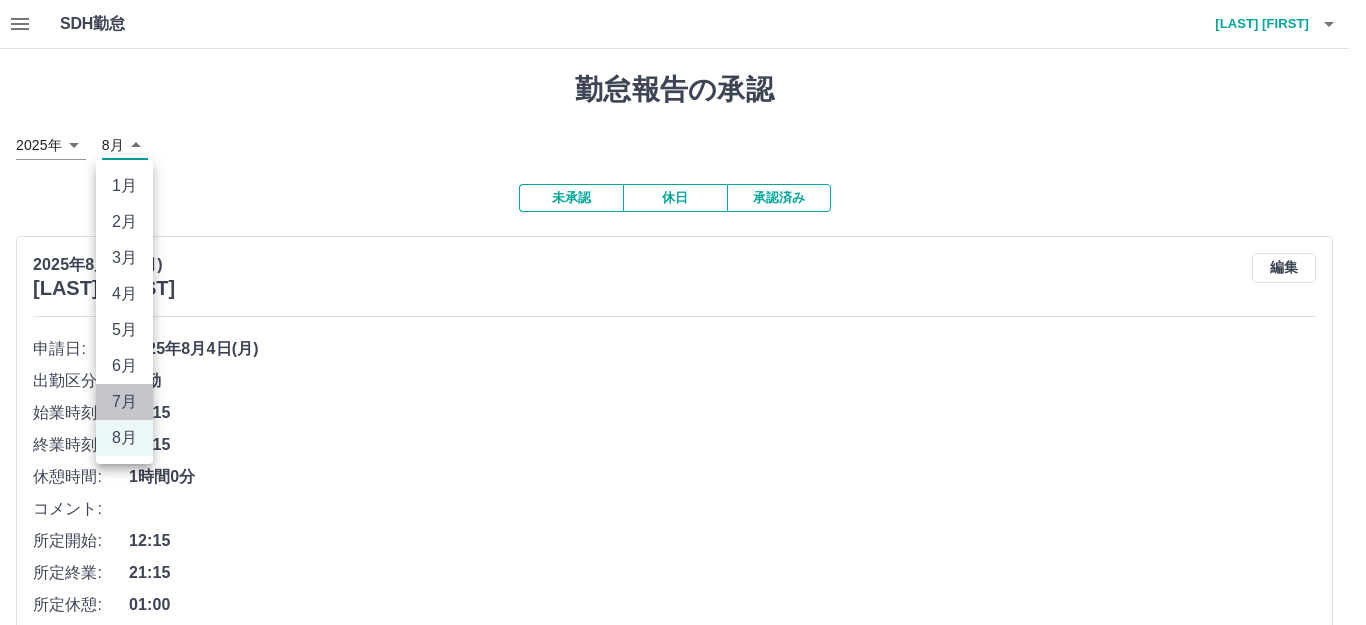 click on "7月" at bounding box center (124, 402) 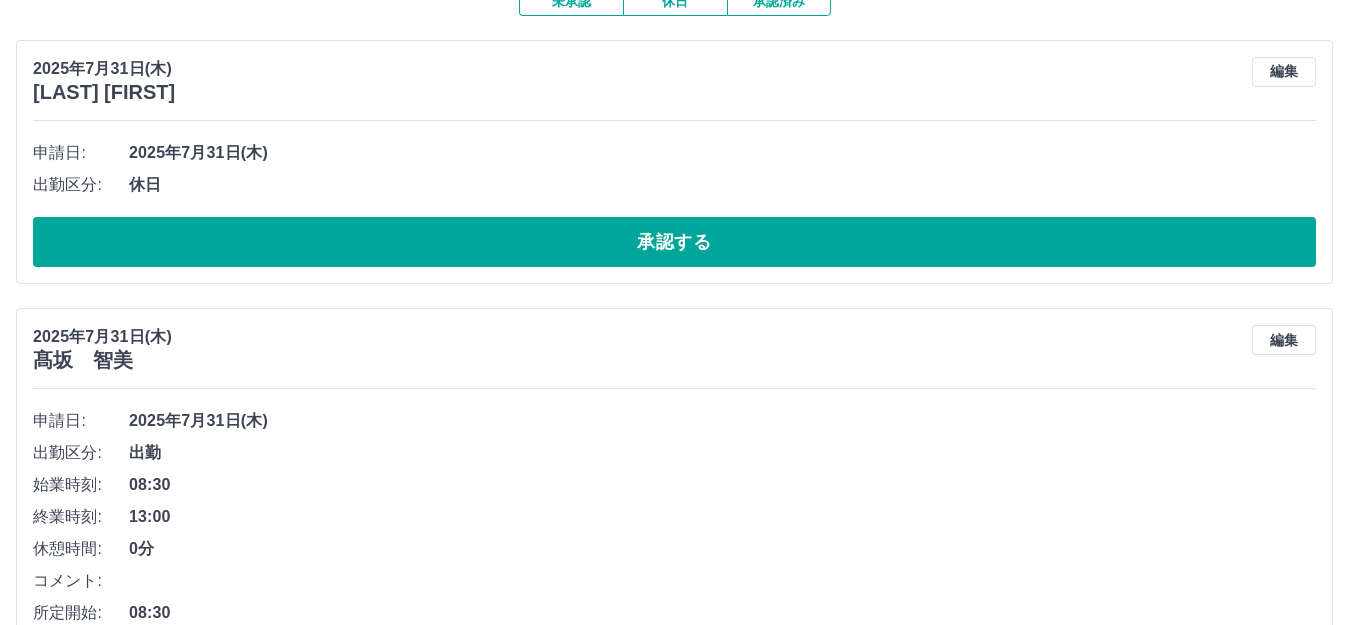 scroll, scrollTop: 200, scrollLeft: 0, axis: vertical 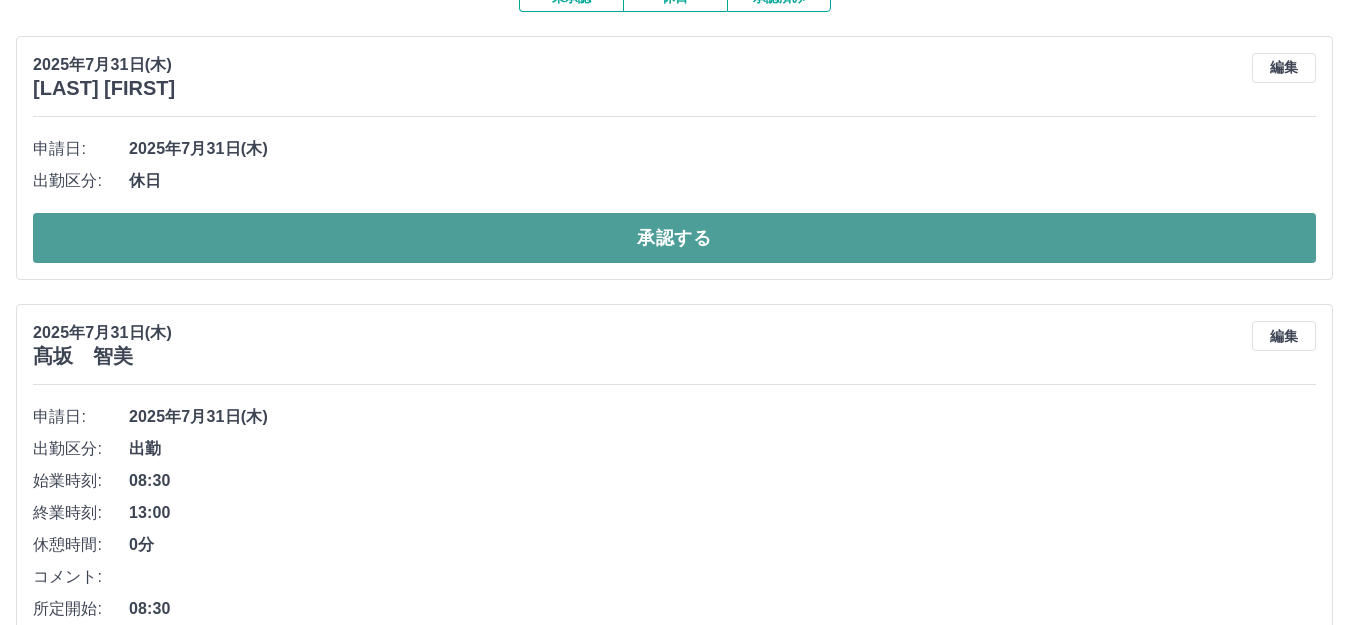 click on "承認する" at bounding box center (674, 238) 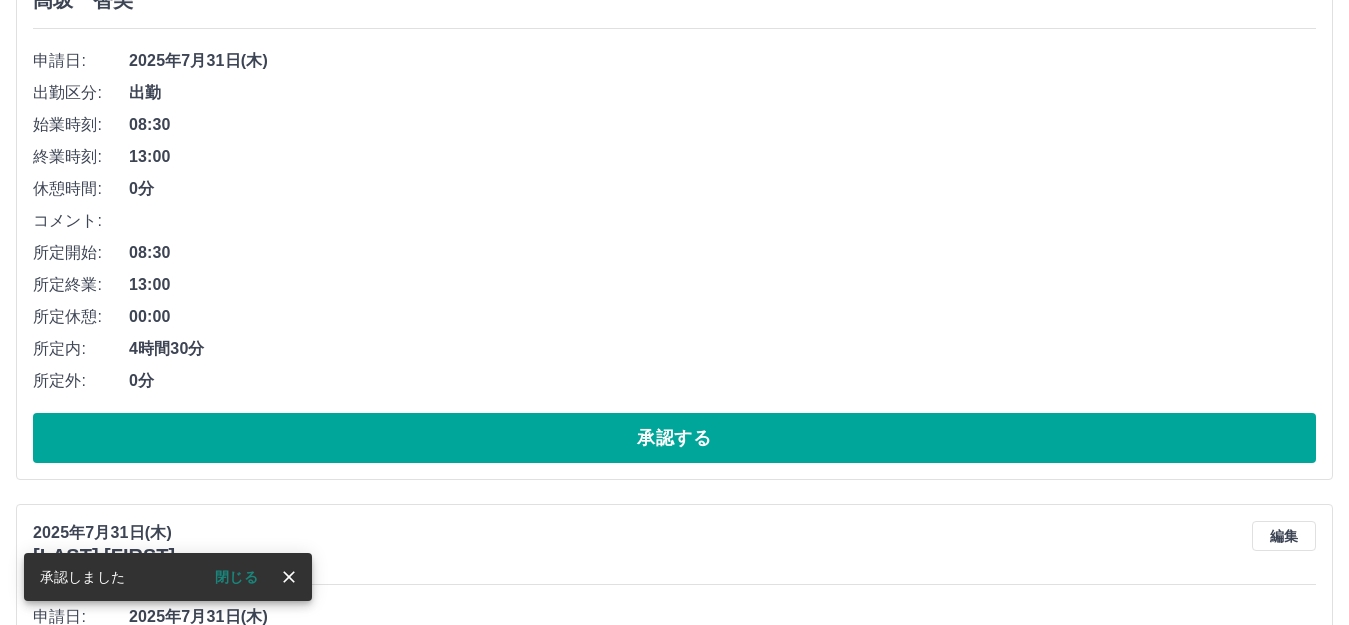 scroll, scrollTop: 400, scrollLeft: 0, axis: vertical 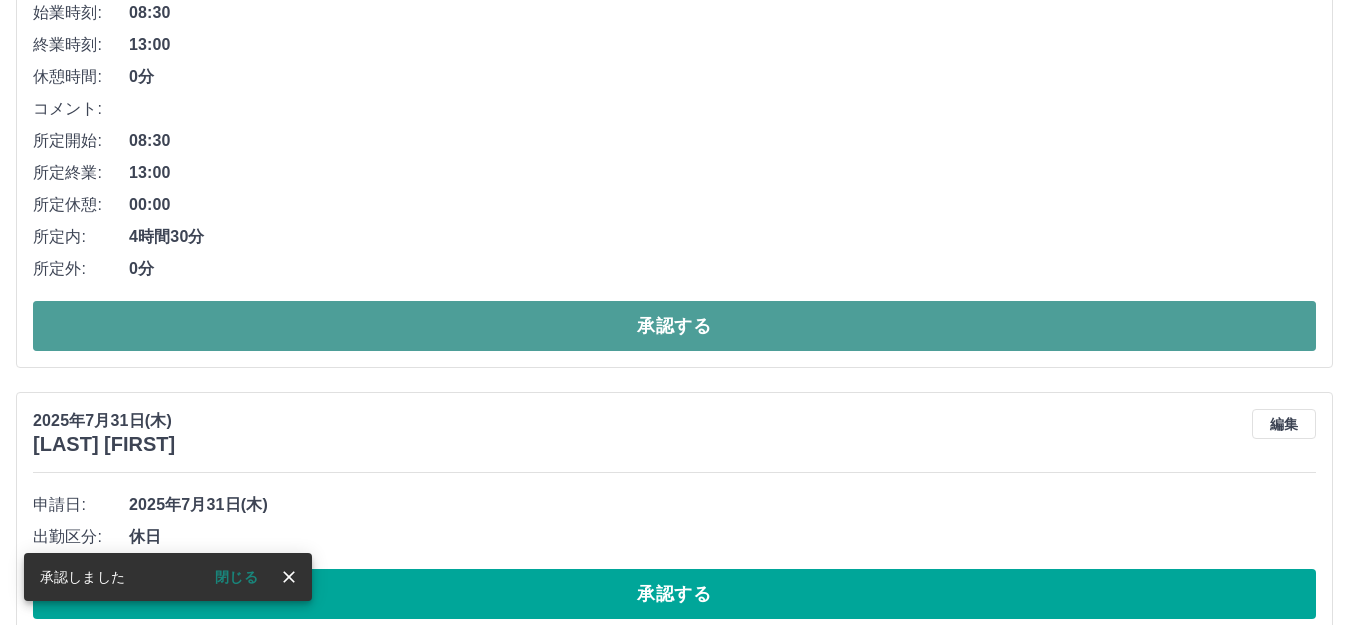 click on "承認する" at bounding box center [674, 326] 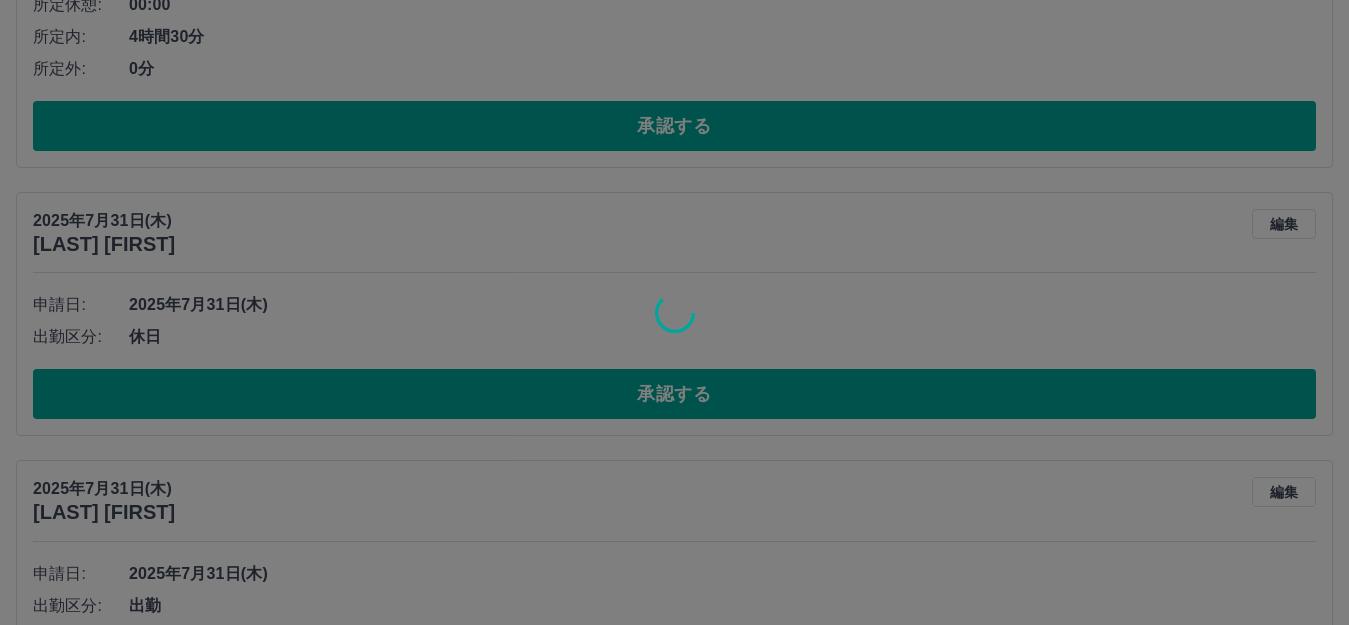 scroll, scrollTop: 44, scrollLeft: 0, axis: vertical 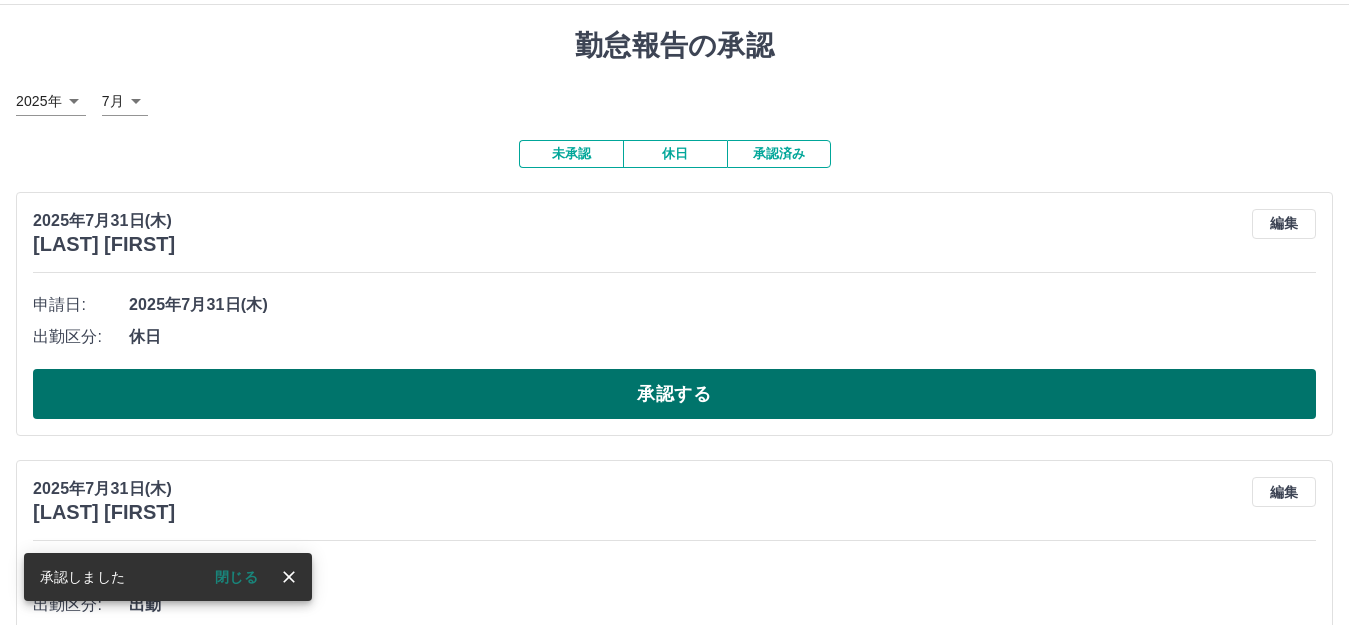 click on "承認する" at bounding box center [674, 394] 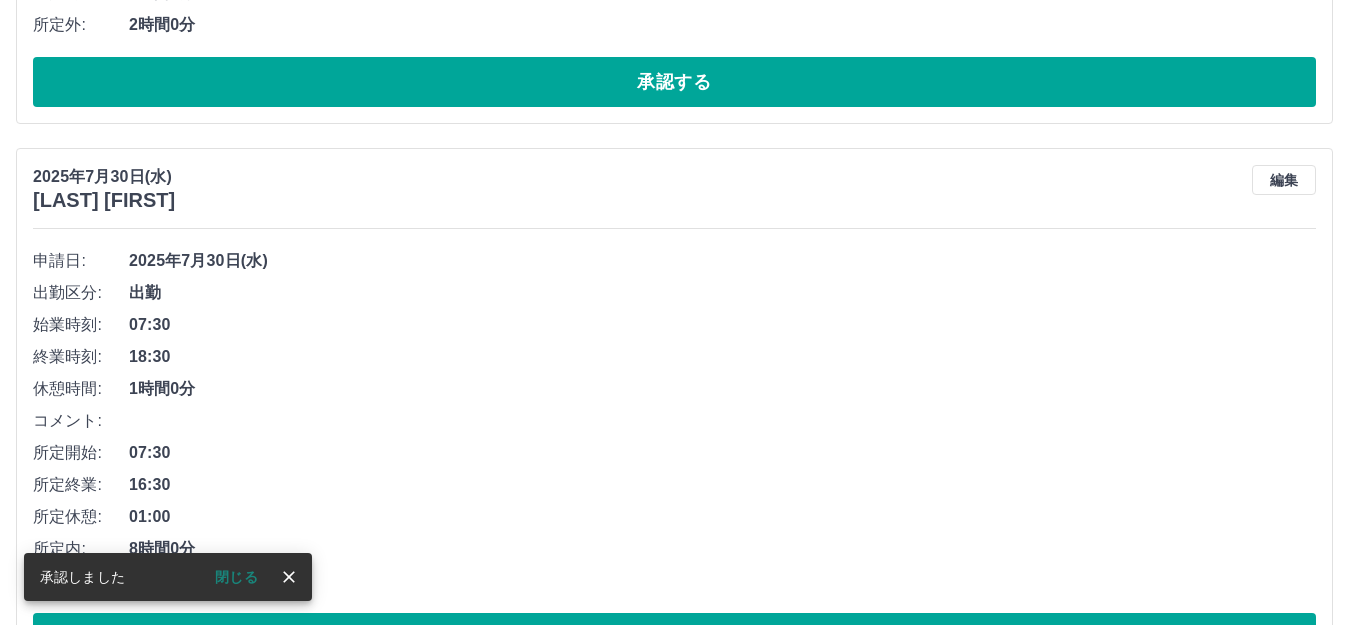 scroll, scrollTop: 376, scrollLeft: 0, axis: vertical 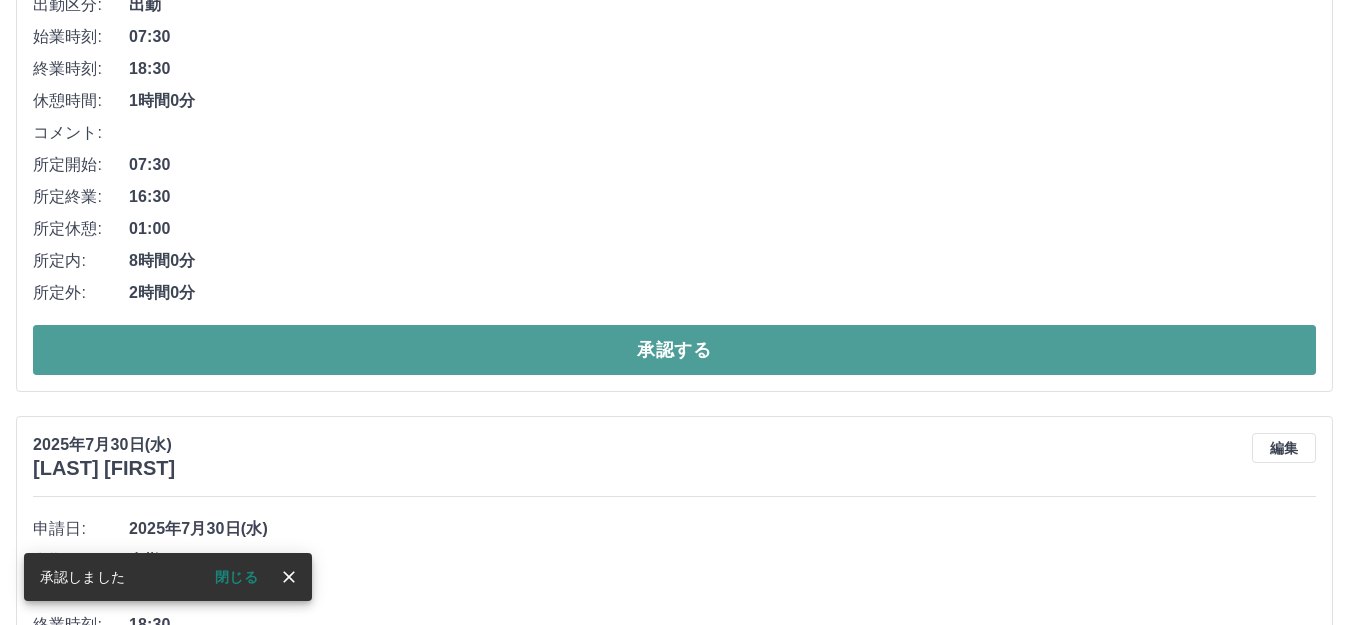 click on "承認する" at bounding box center [674, 350] 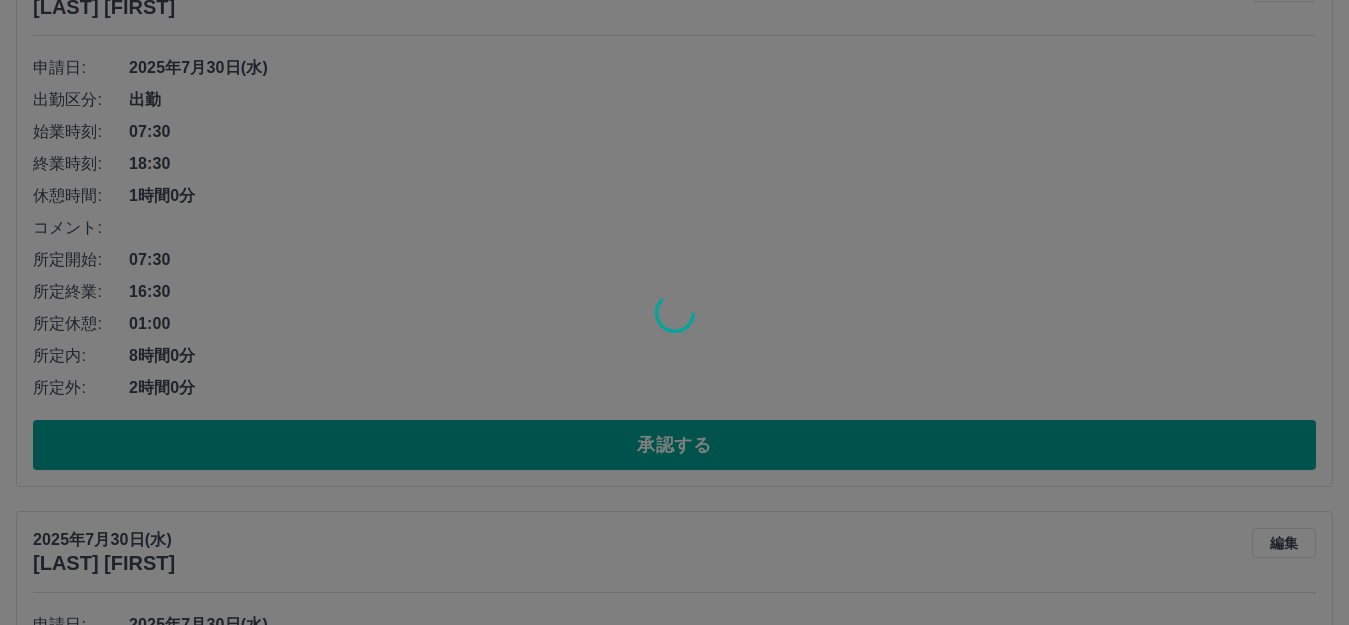 scroll, scrollTop: 876, scrollLeft: 0, axis: vertical 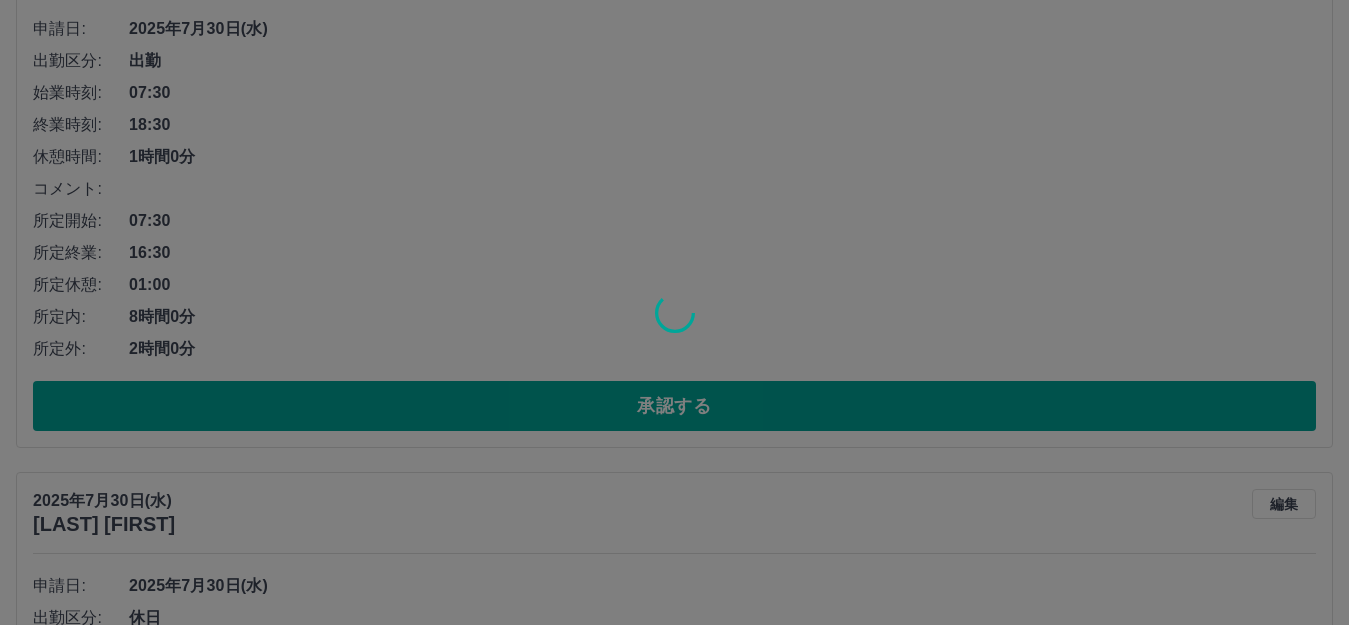 click at bounding box center [674, 312] 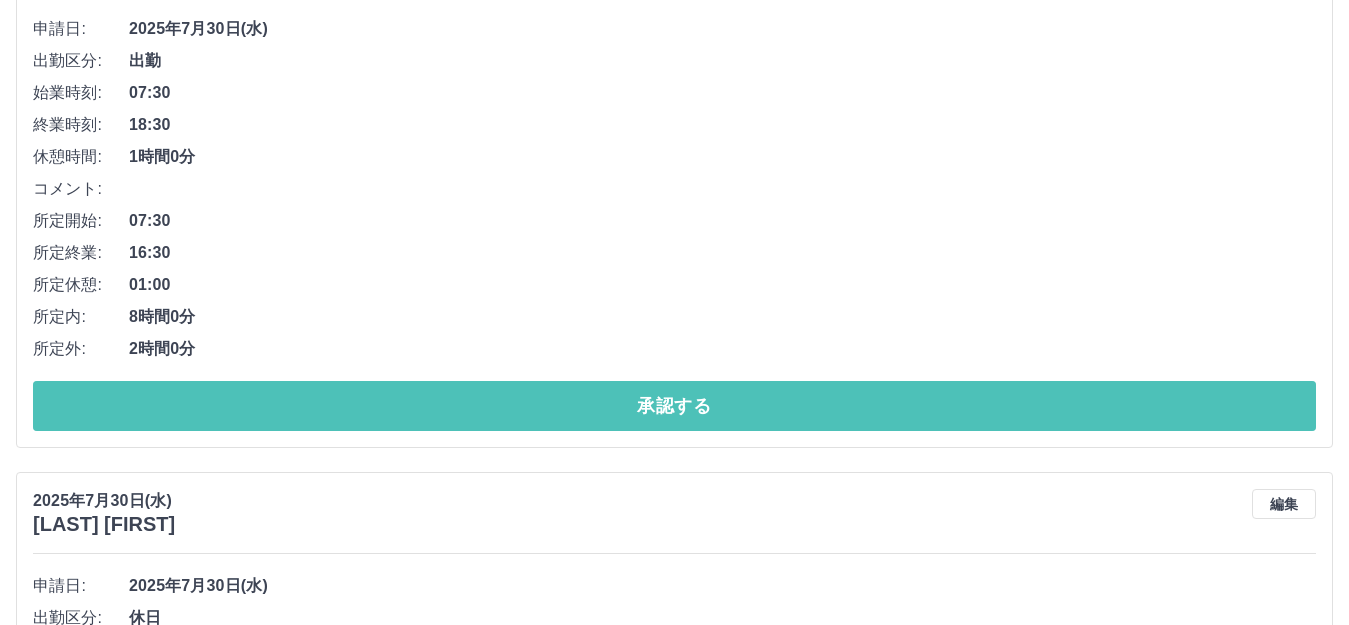 click on "承認する" at bounding box center (674, 406) 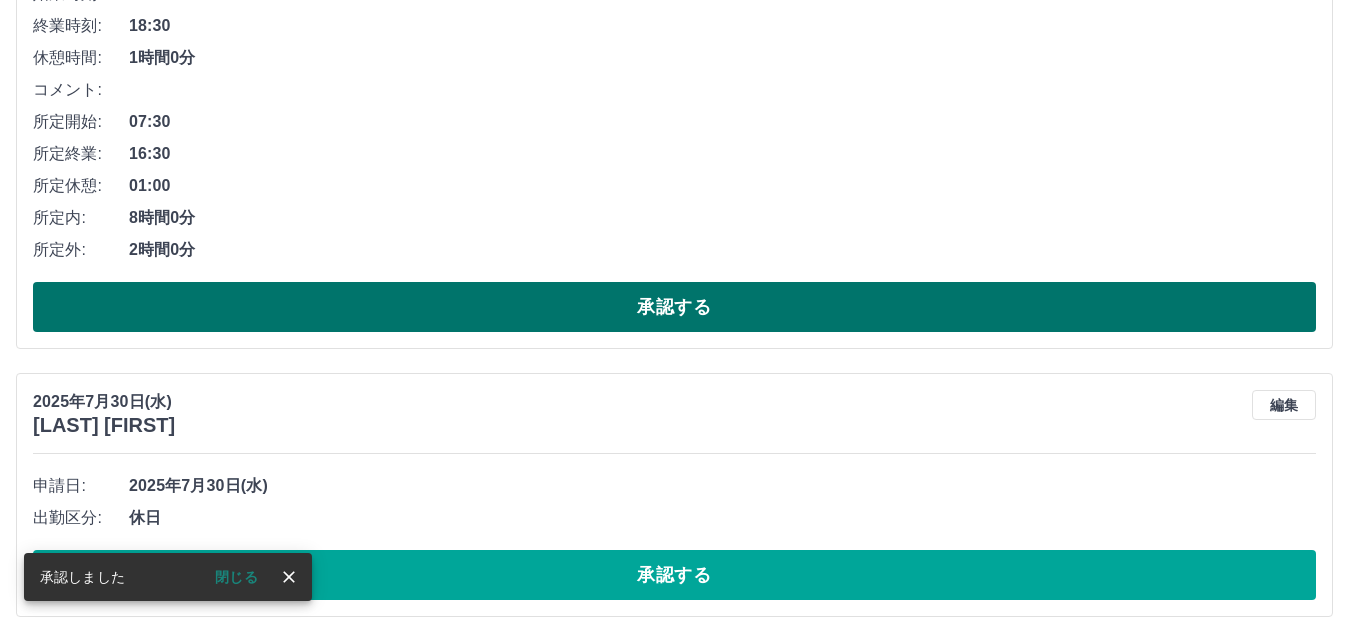 scroll, scrollTop: 620, scrollLeft: 0, axis: vertical 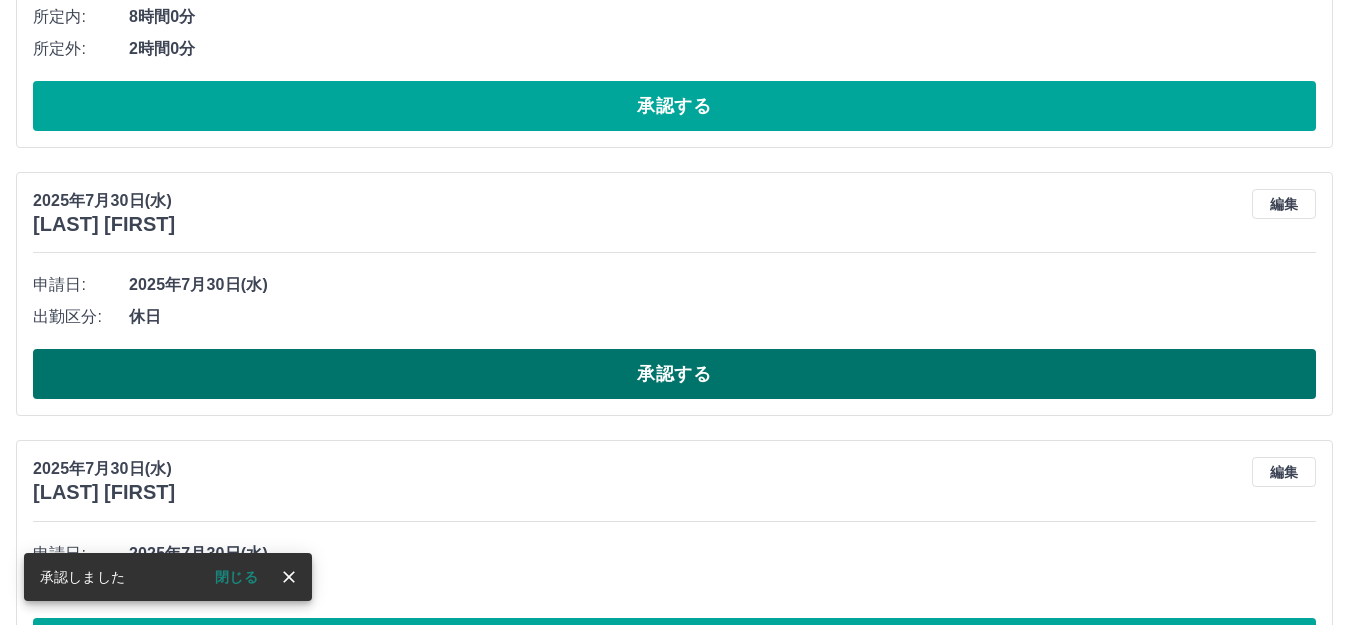 click on "承認する" at bounding box center (674, 374) 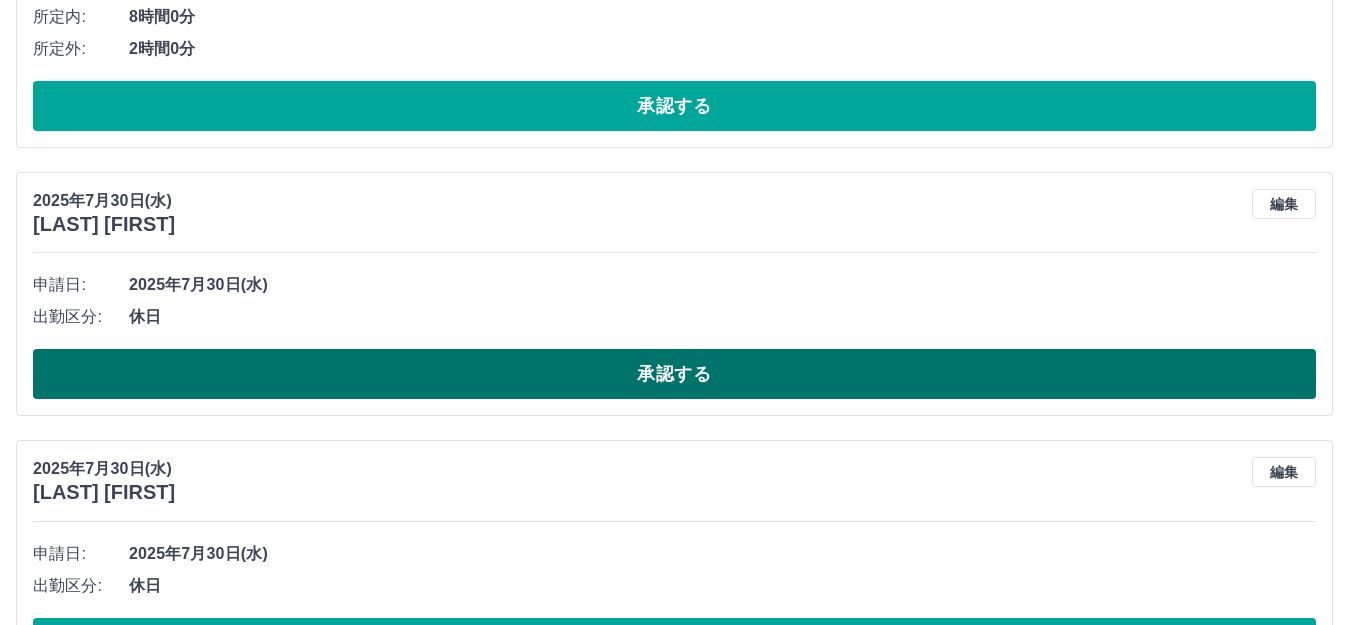 scroll, scrollTop: 64, scrollLeft: 0, axis: vertical 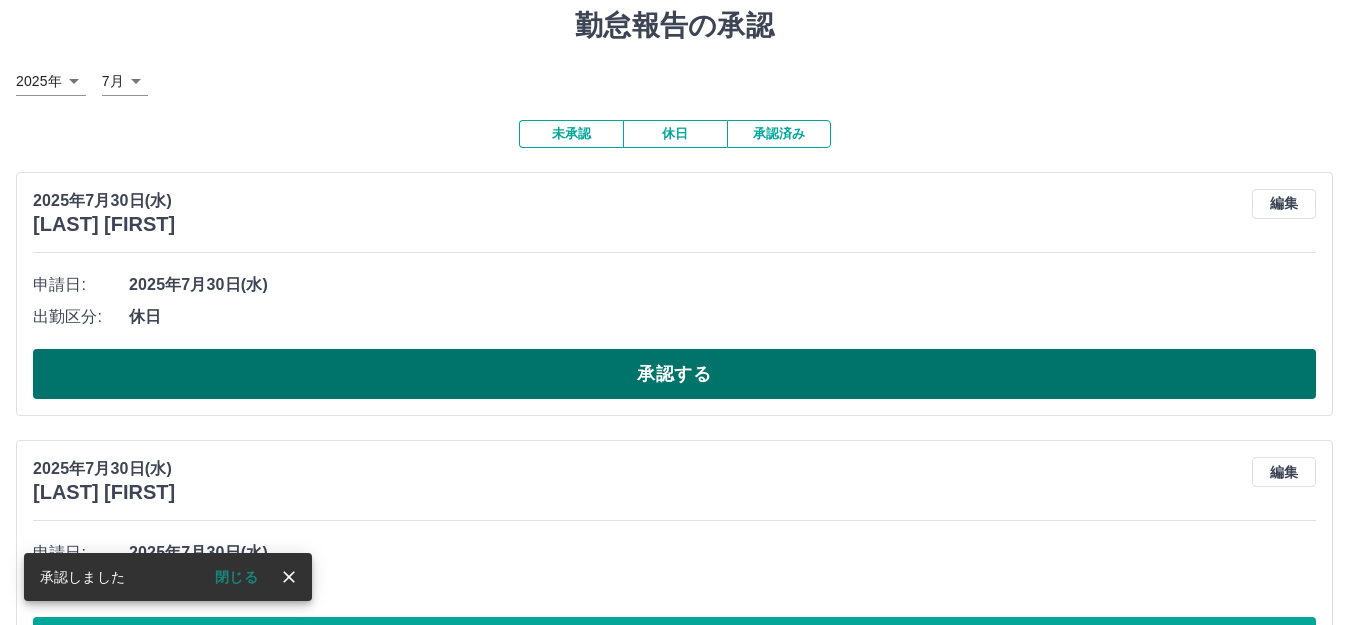 click on "承認する" at bounding box center [674, 374] 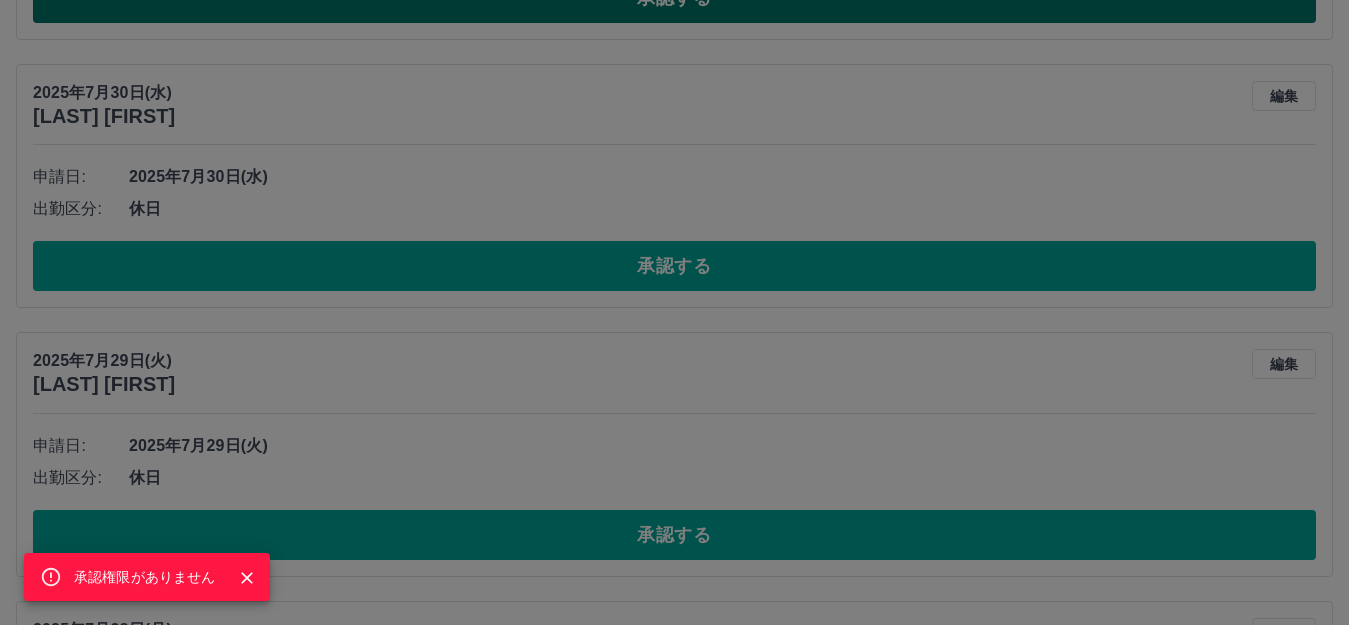 scroll, scrollTop: 464, scrollLeft: 0, axis: vertical 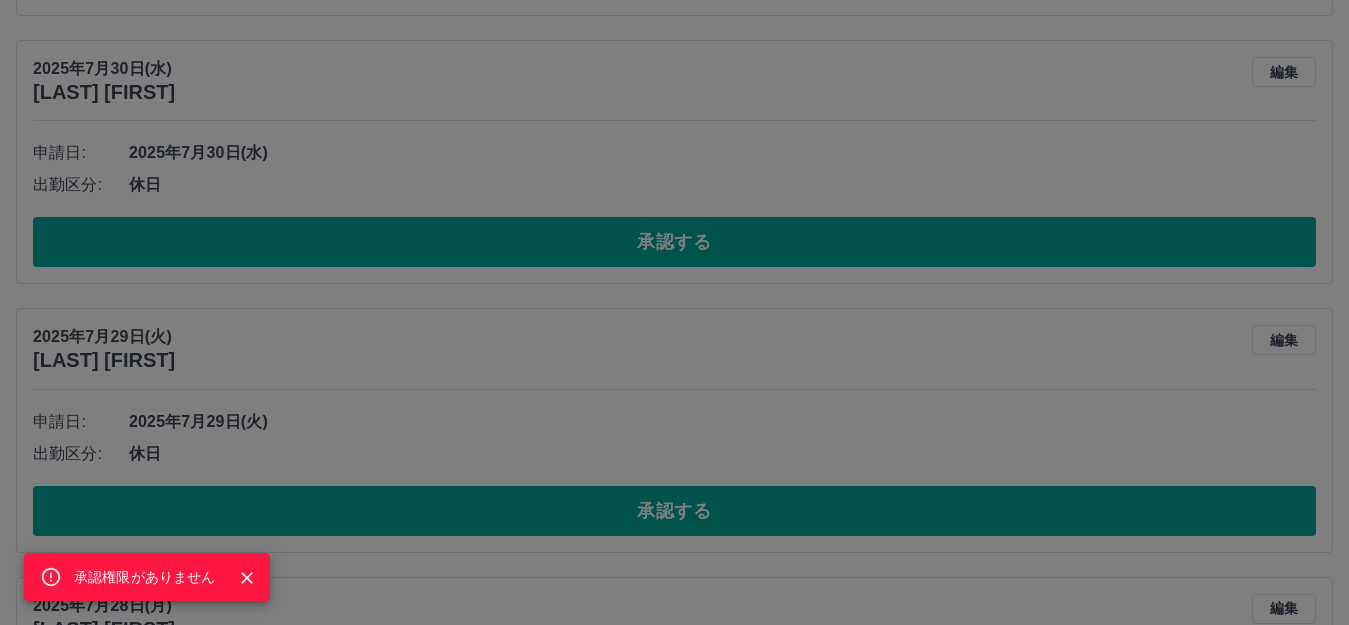 click on "承認権限がありません" at bounding box center [674, 312] 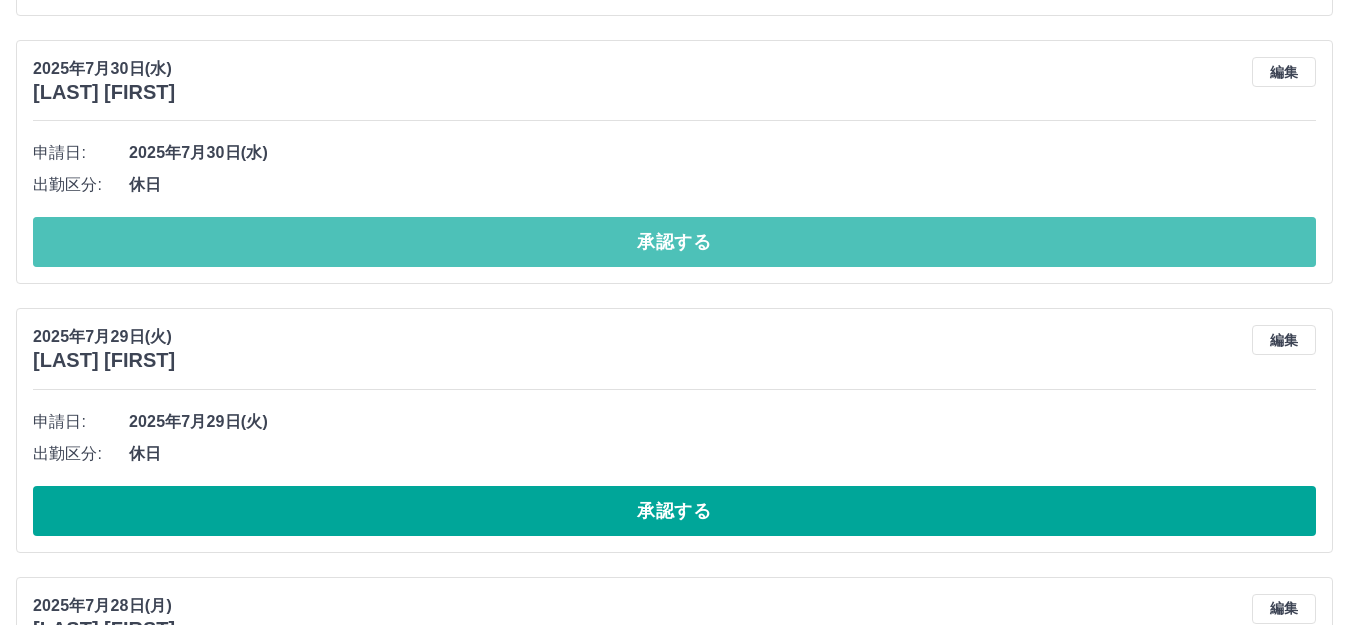 click on "承認する" at bounding box center [674, 242] 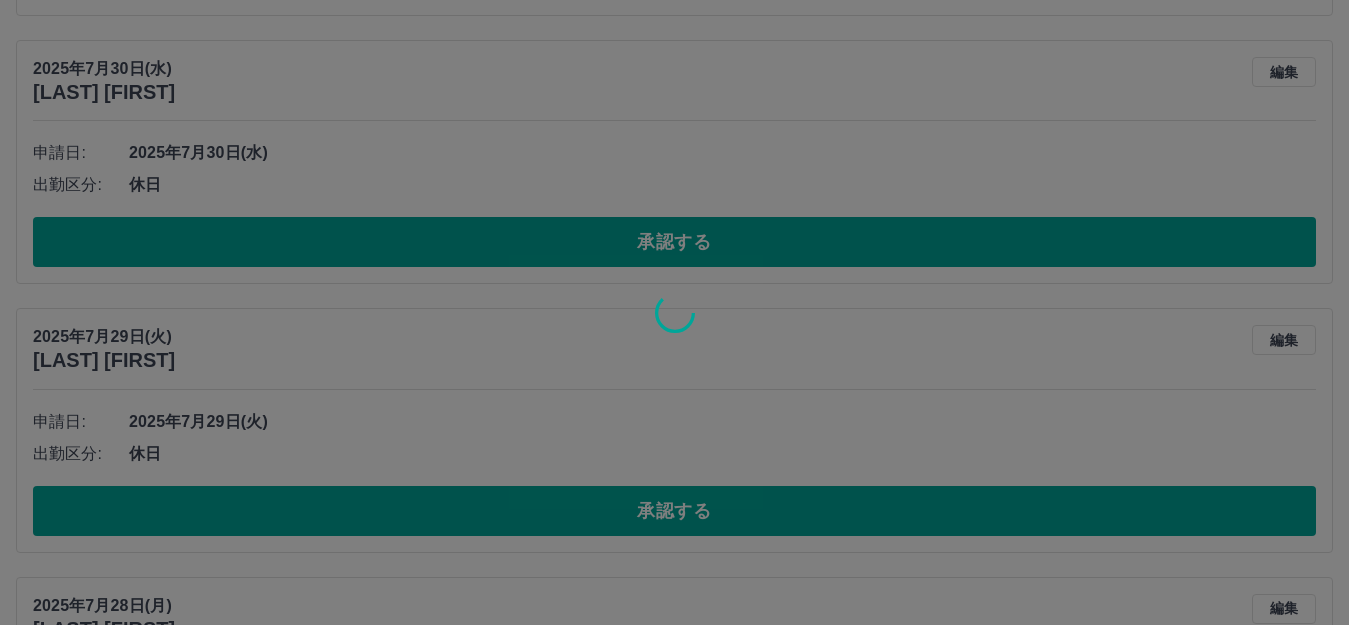 click at bounding box center (674, 312) 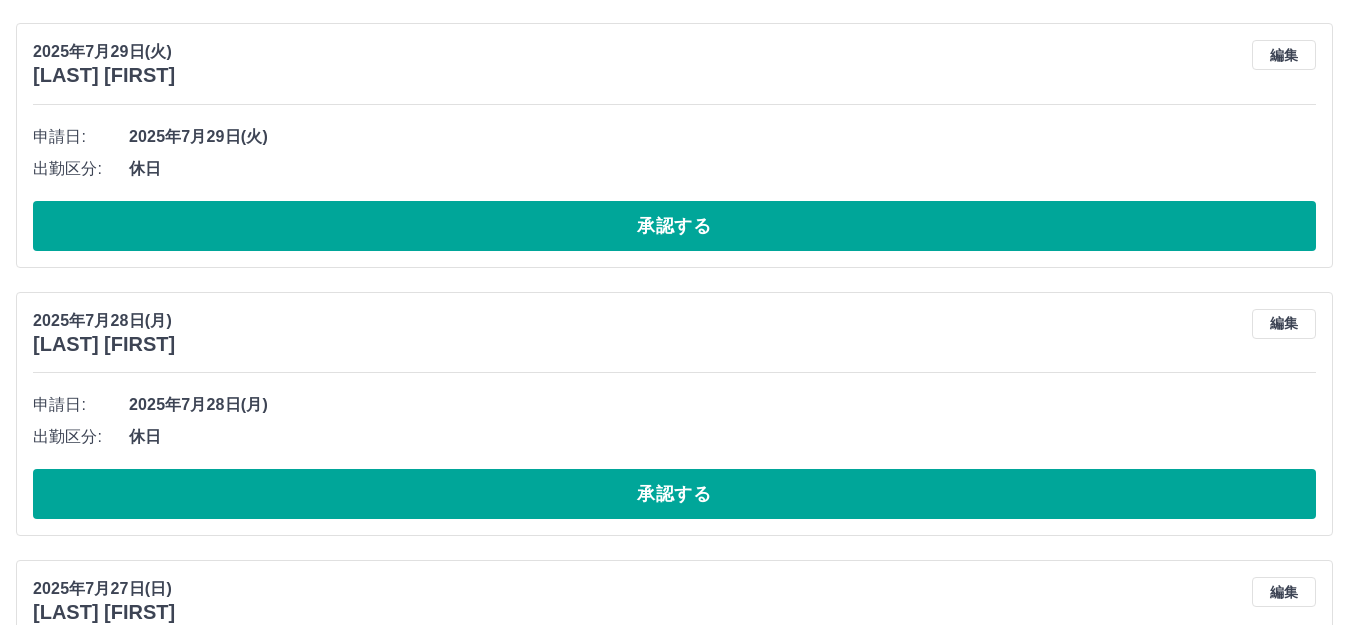 scroll, scrollTop: 764, scrollLeft: 0, axis: vertical 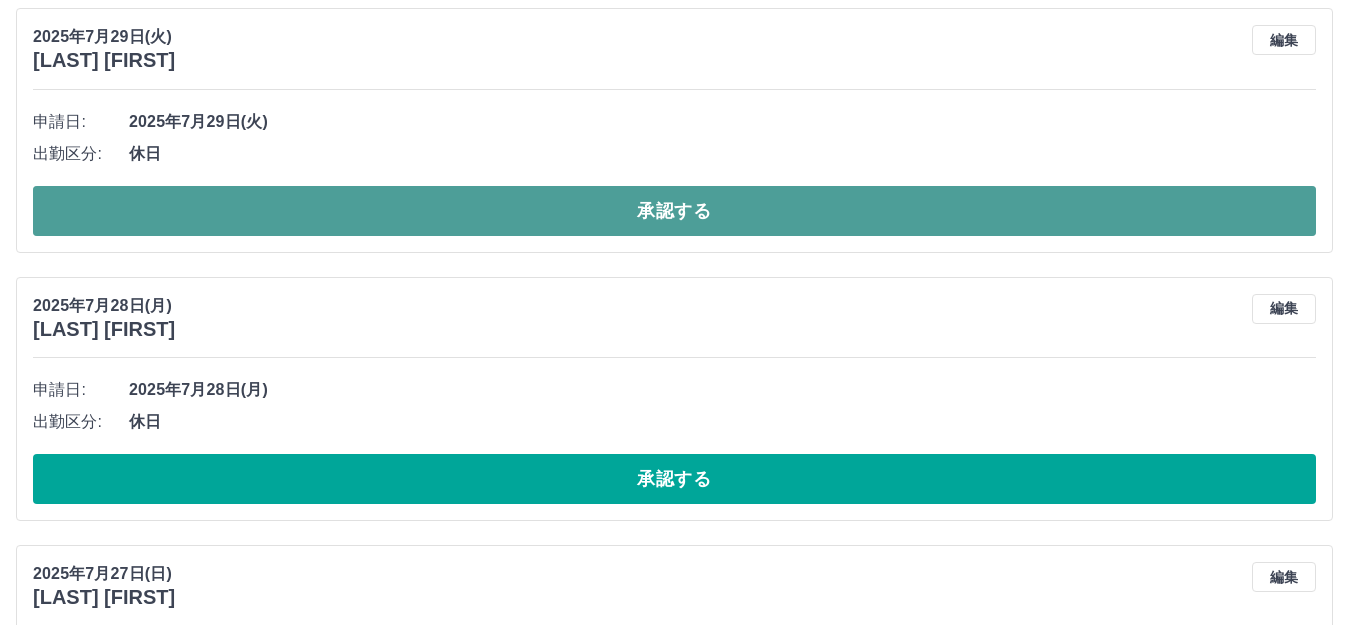 click on "承認する" at bounding box center [674, 211] 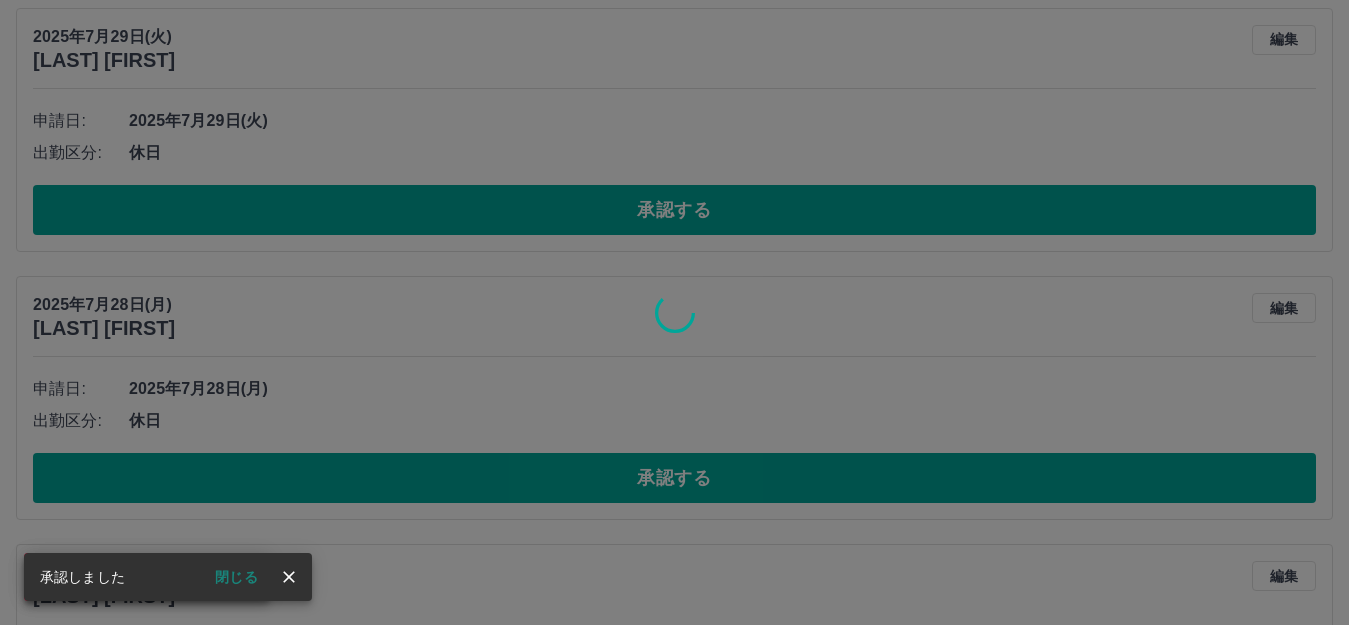 click on "承認権限がありません" at bounding box center [674, 312] 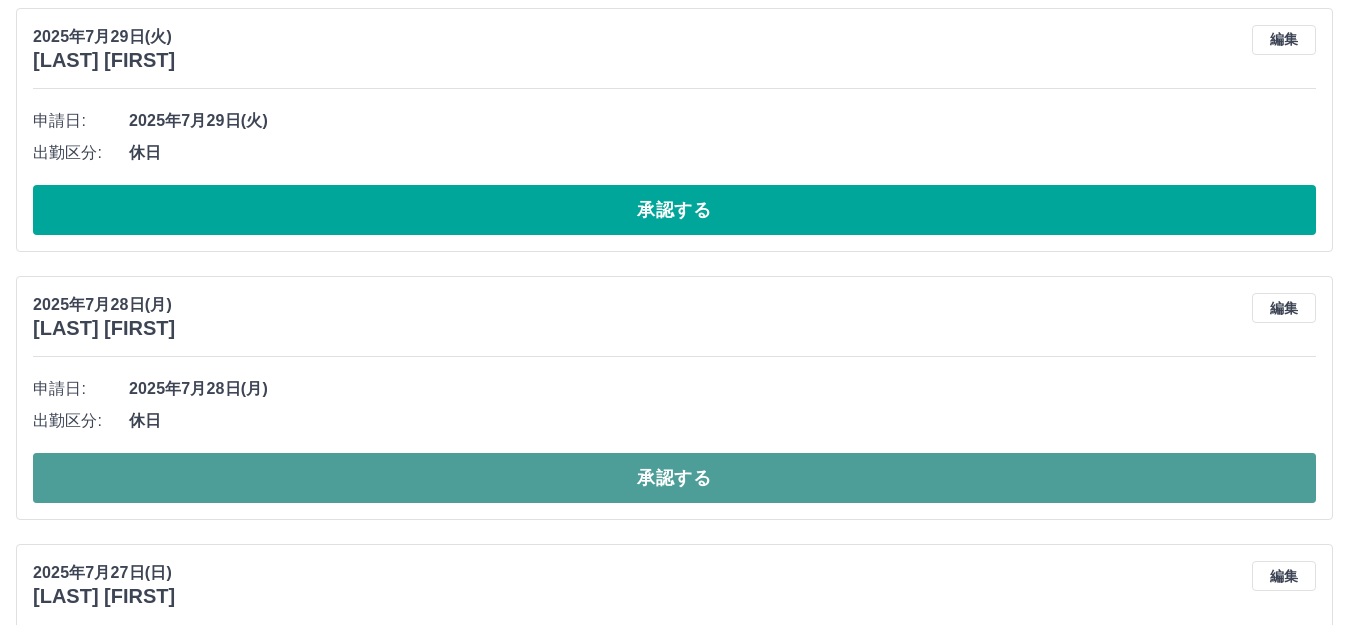 click on "承認する" at bounding box center [674, 478] 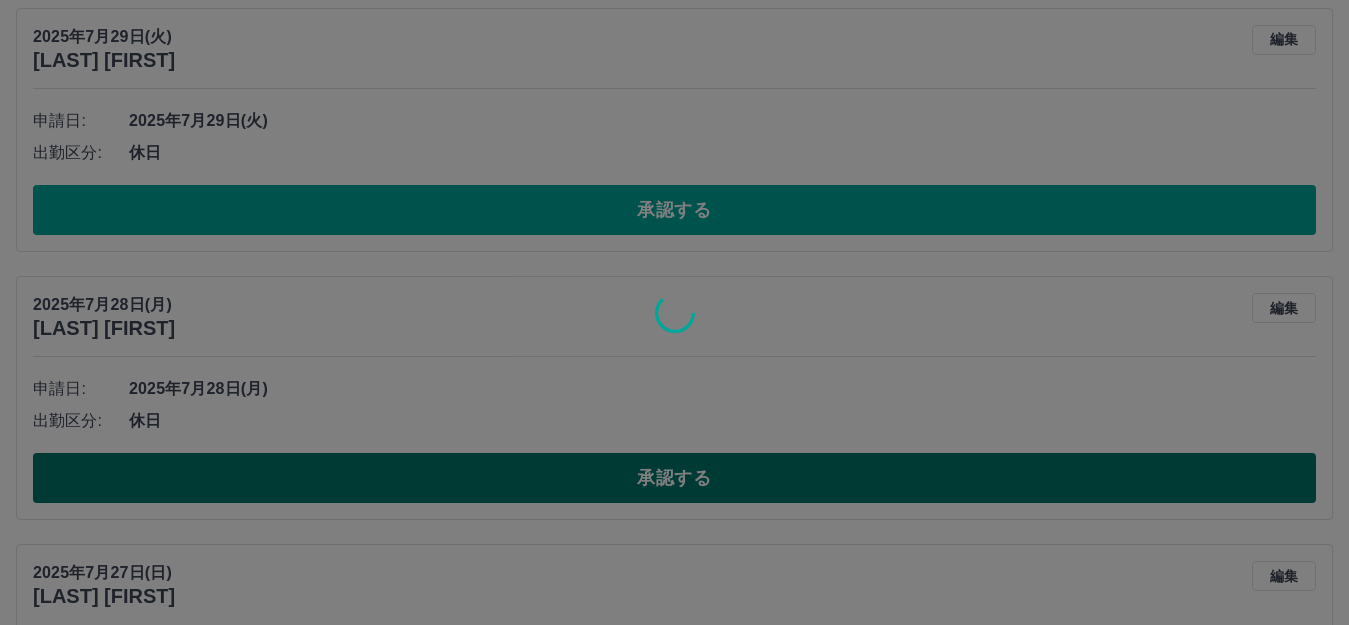 click at bounding box center [674, 312] 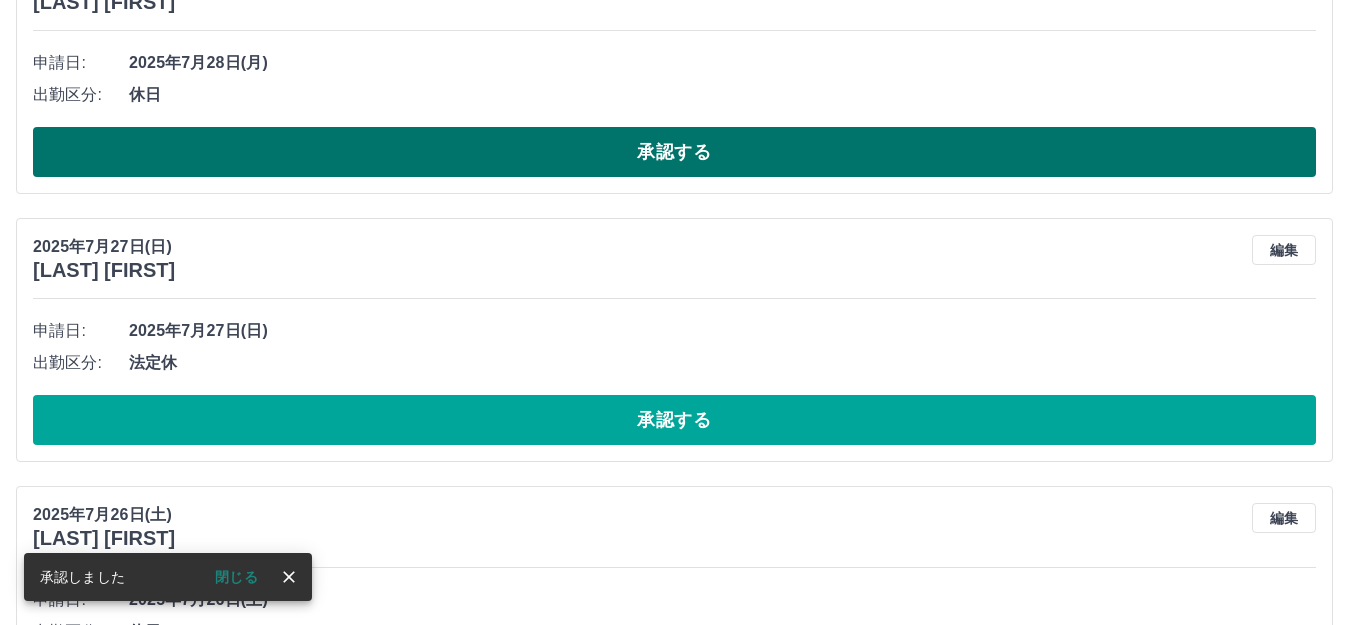 scroll, scrollTop: 300, scrollLeft: 0, axis: vertical 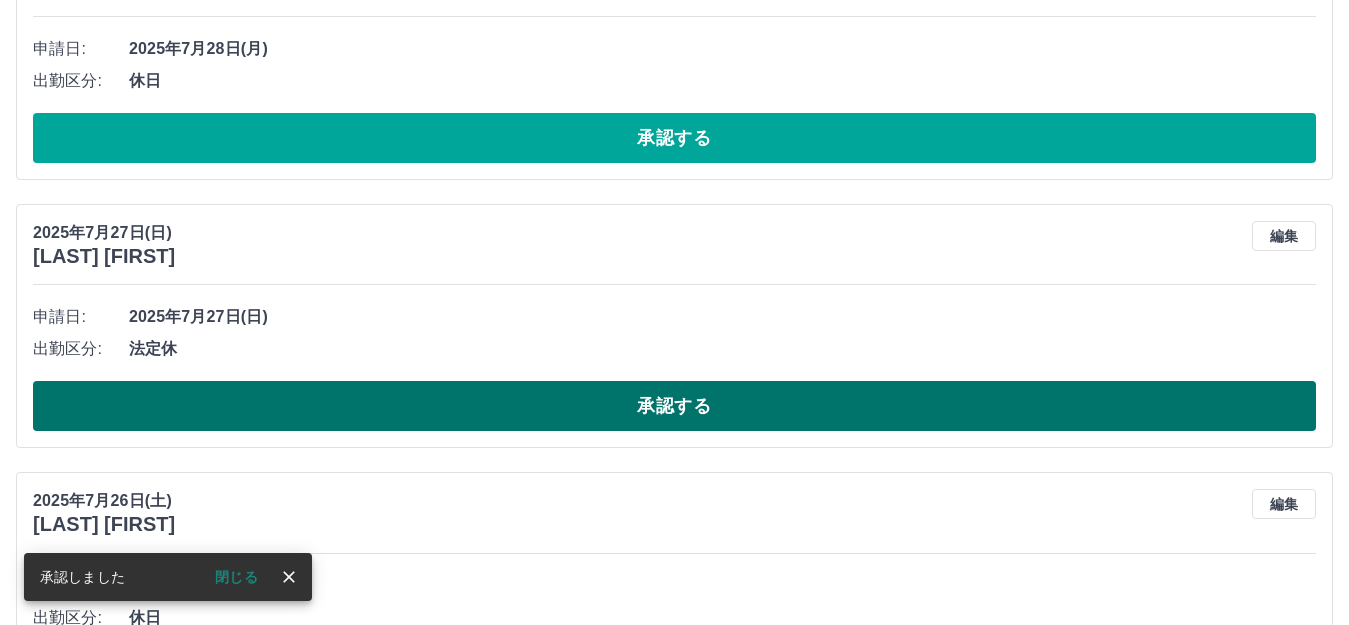 click on "承認する" at bounding box center (674, 406) 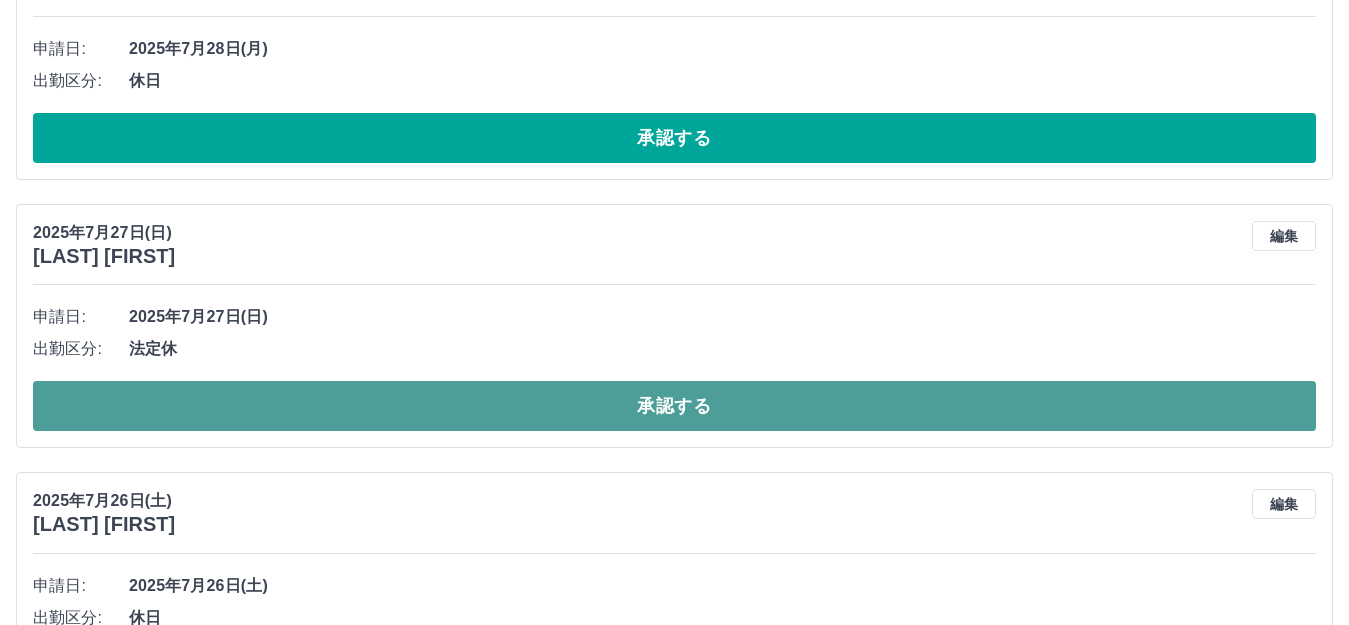 click on "承認する" at bounding box center [674, 406] 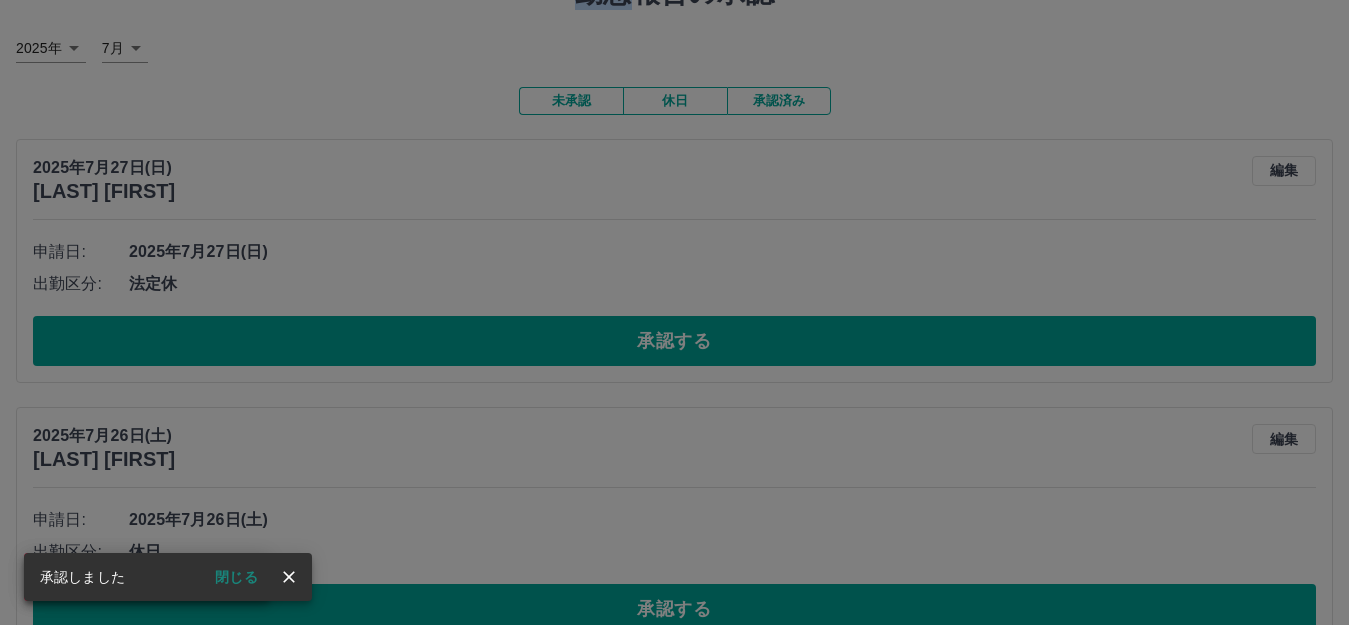 scroll, scrollTop: 132, scrollLeft: 0, axis: vertical 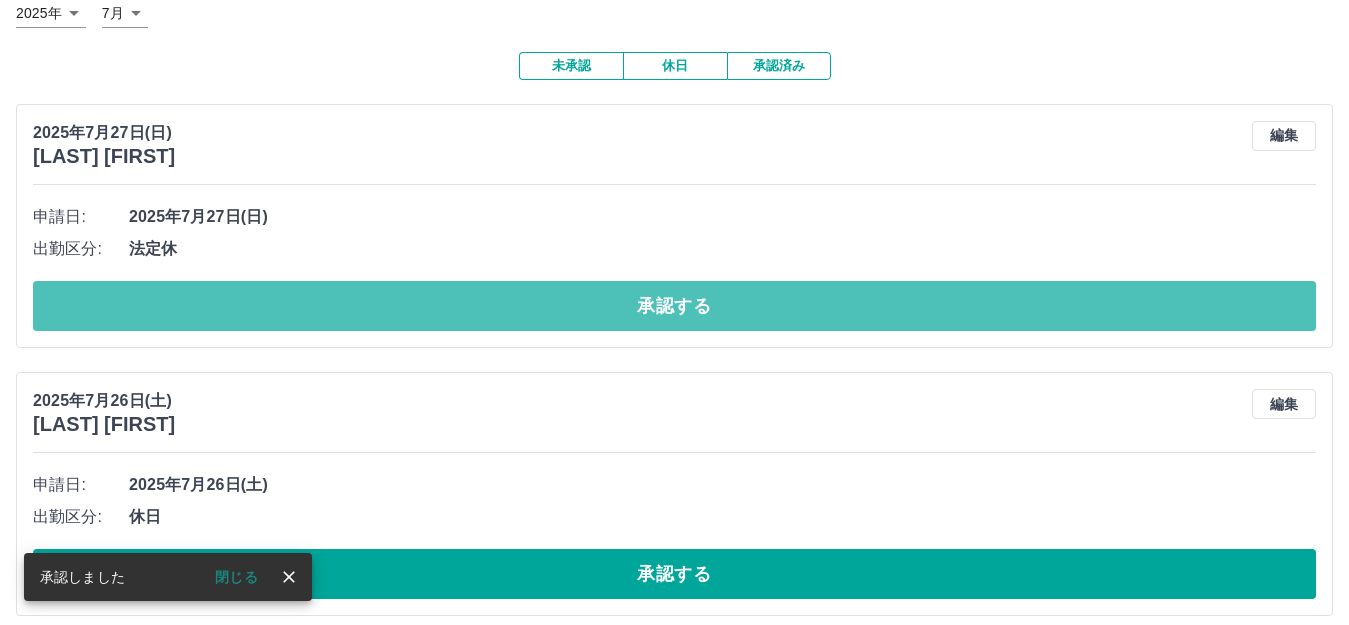 click on "承認する" at bounding box center [674, 306] 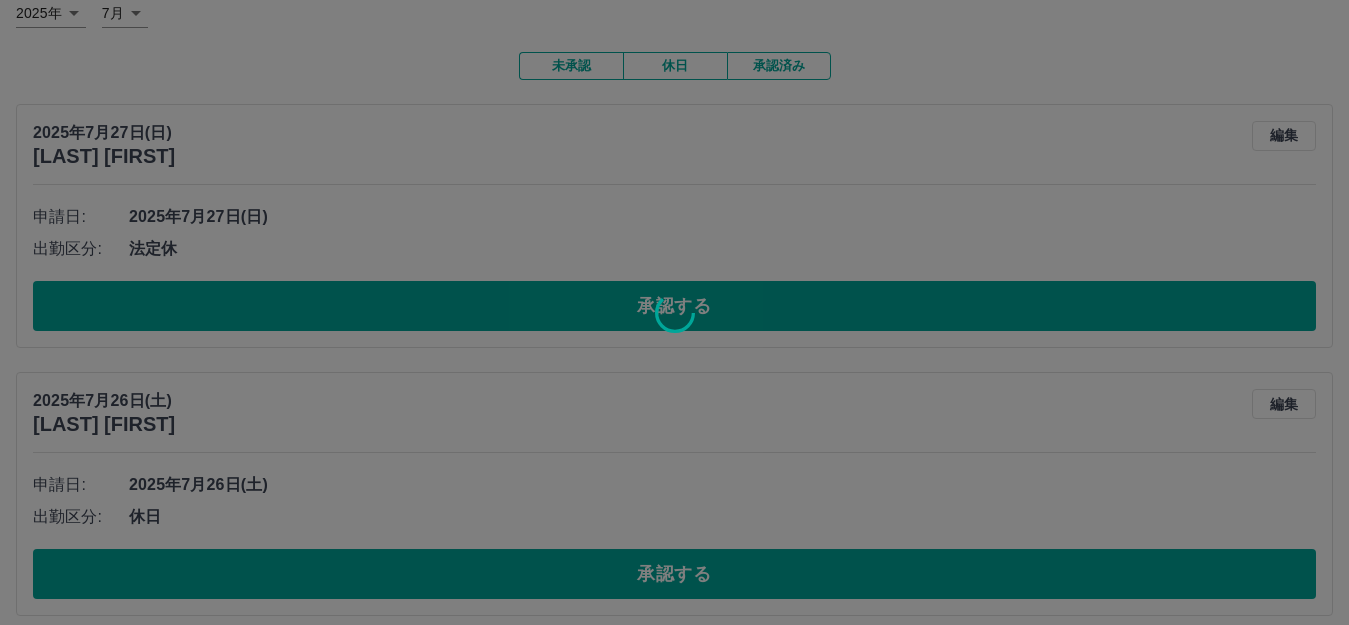 click at bounding box center [674, 312] 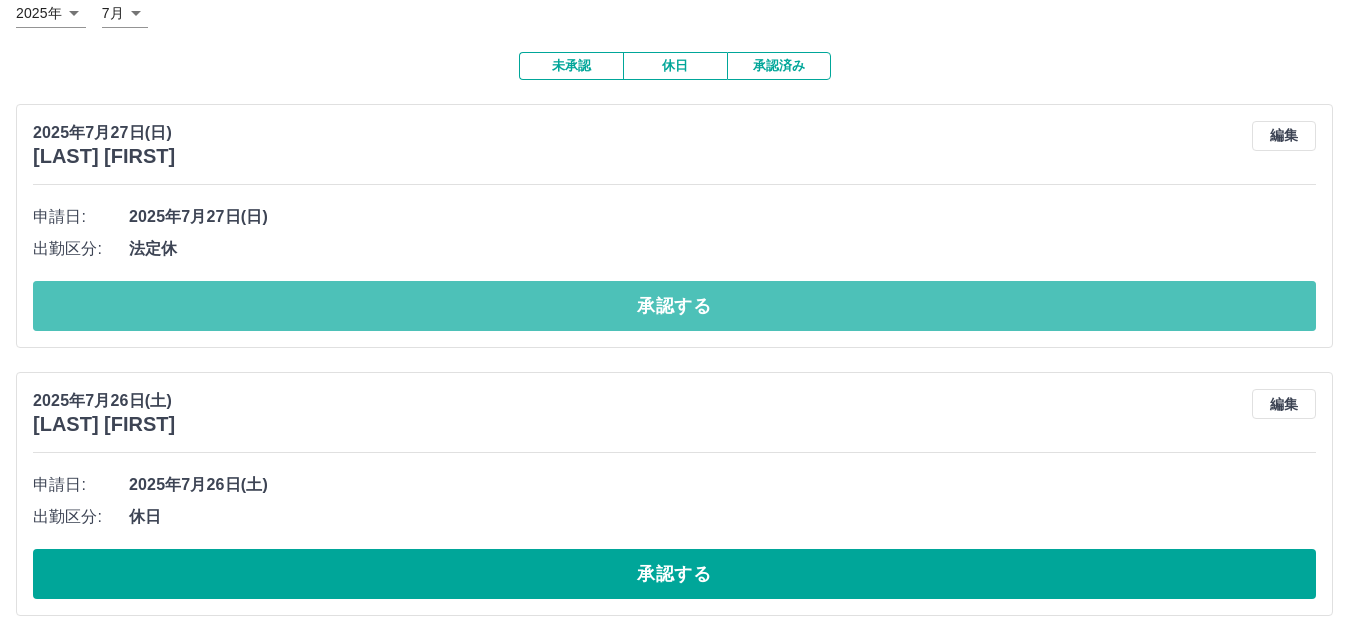 click on "承認する" at bounding box center (674, 306) 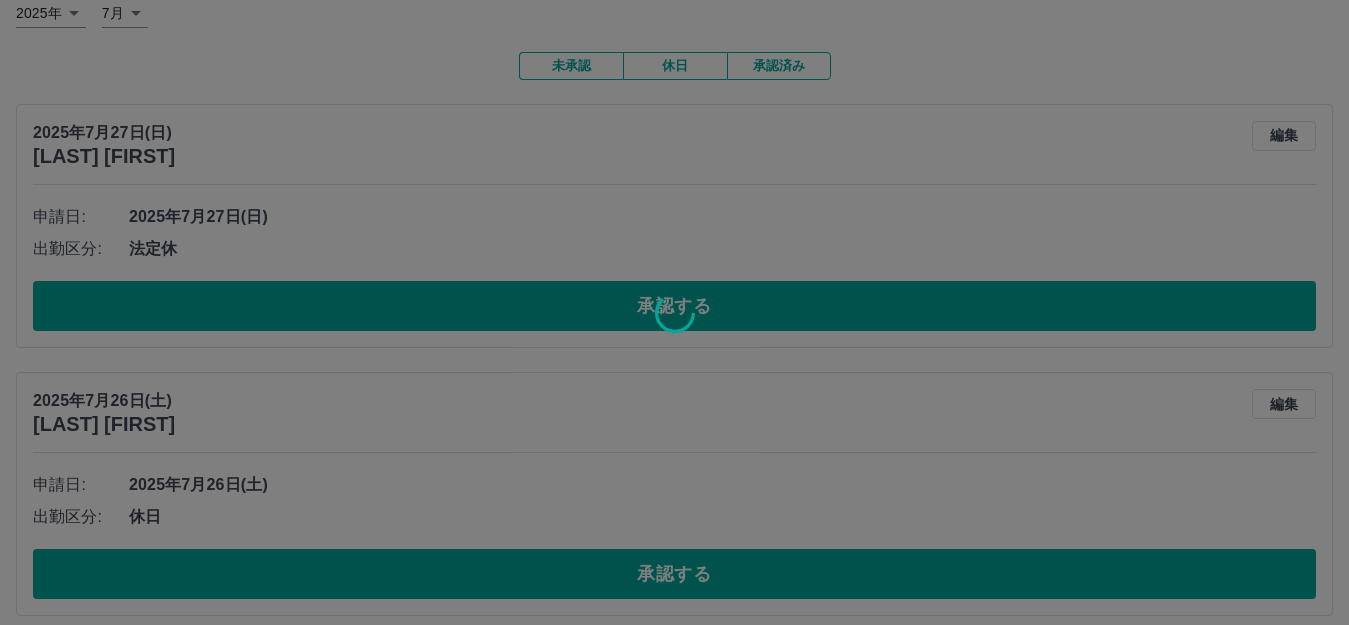 click at bounding box center (674, 312) 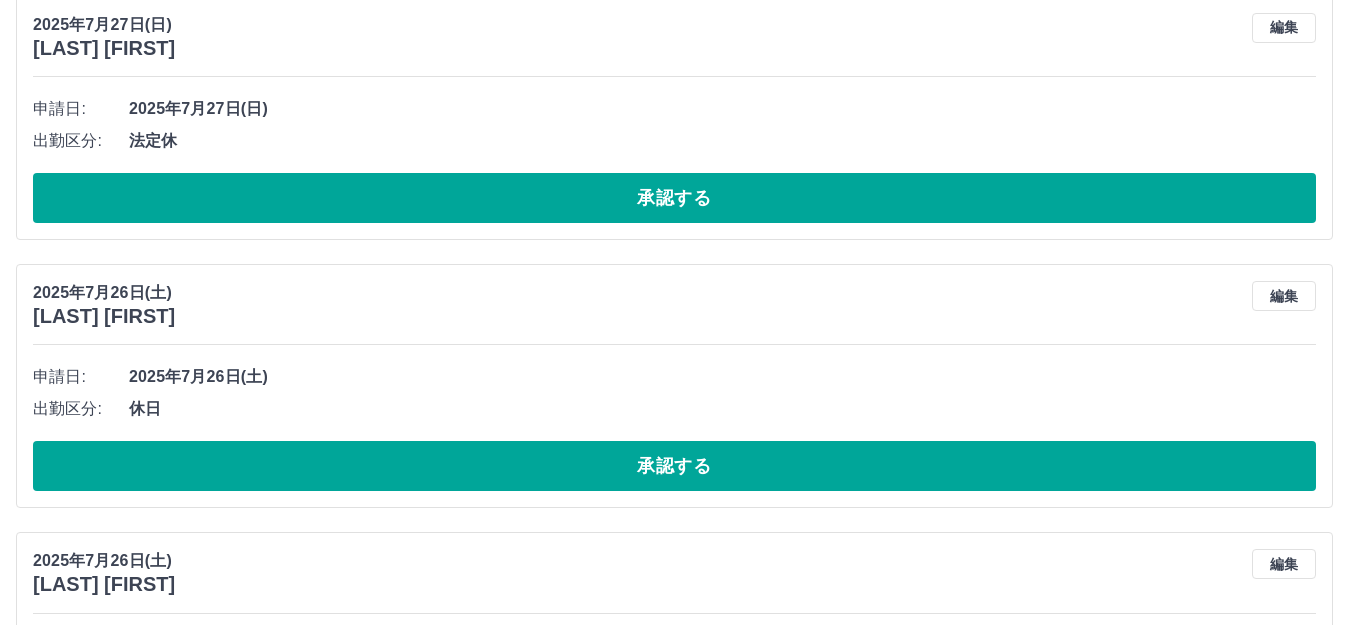 scroll, scrollTop: 232, scrollLeft: 0, axis: vertical 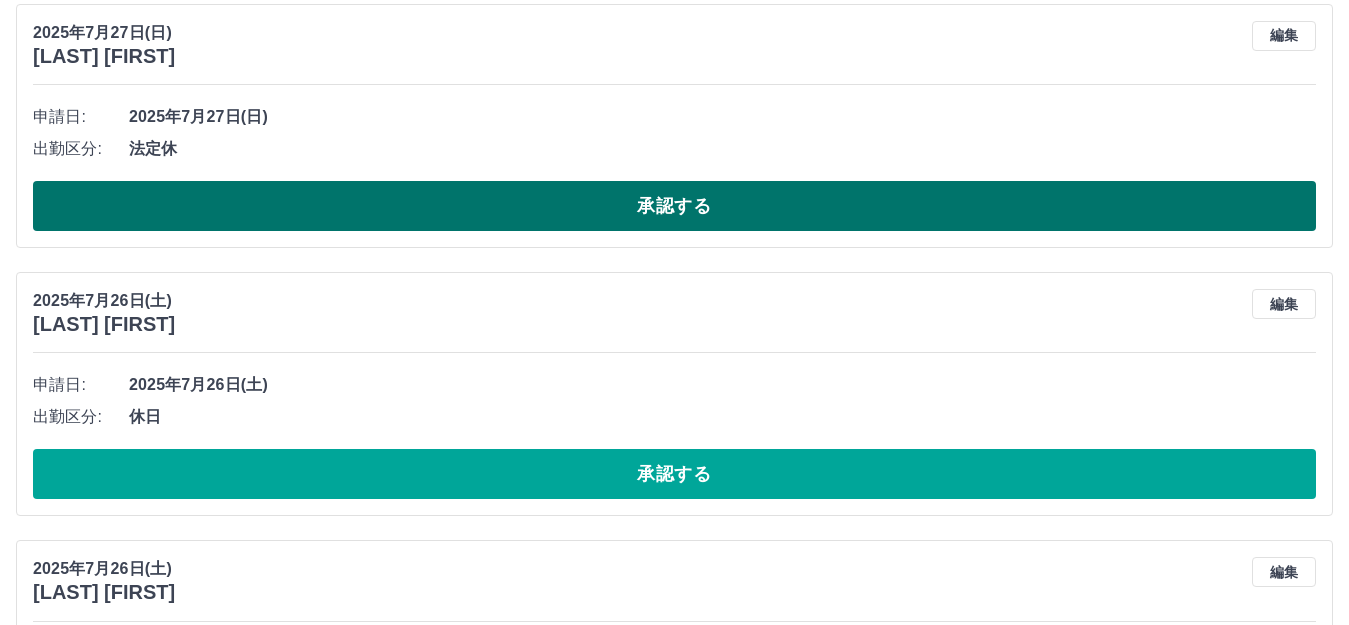 click on "承認する" at bounding box center [674, 206] 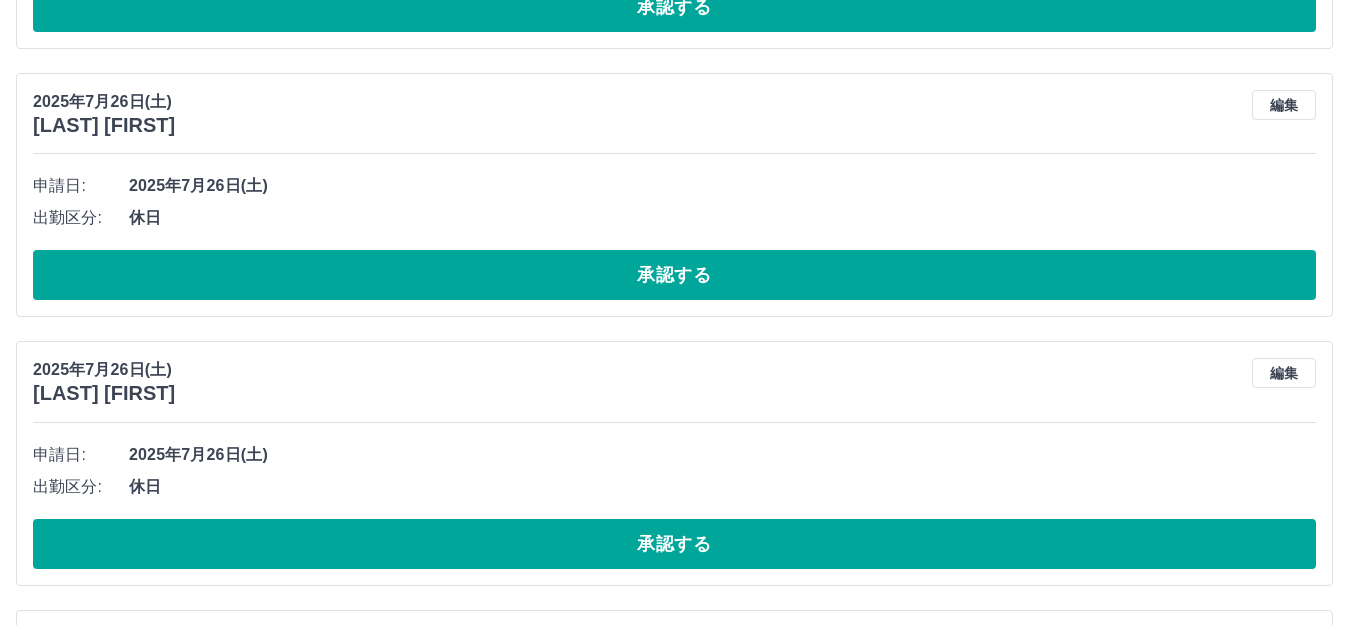 scroll, scrollTop: 432, scrollLeft: 0, axis: vertical 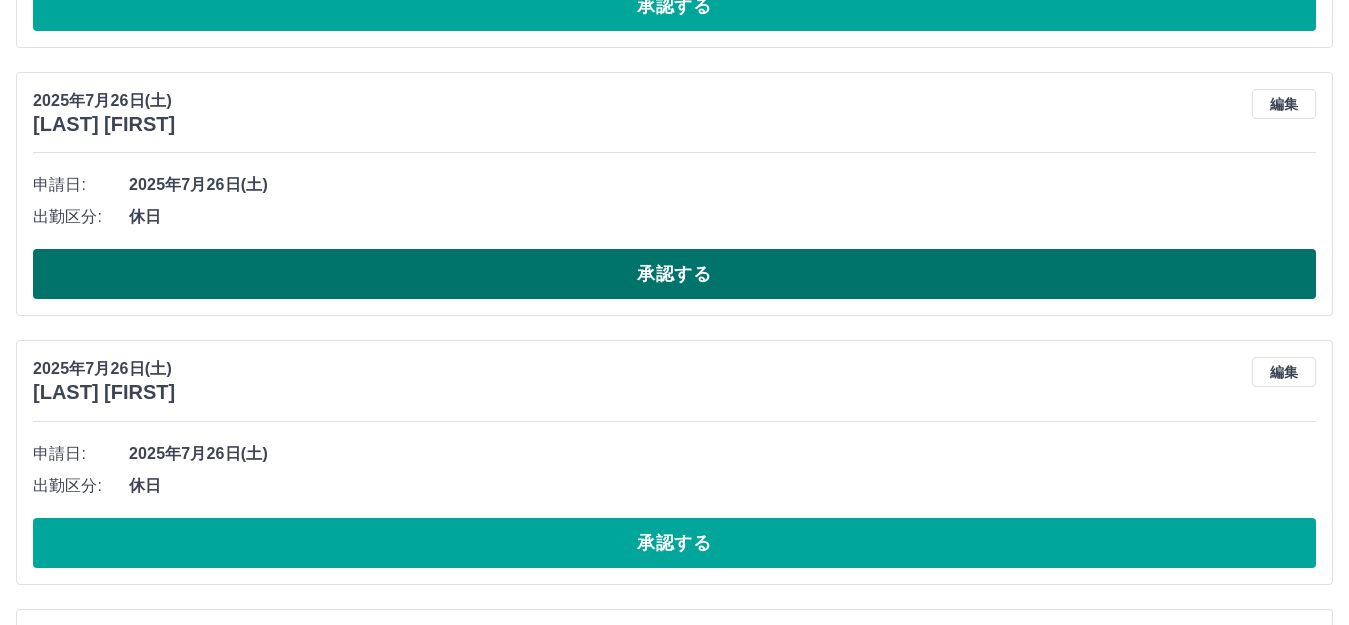 click on "承認する" at bounding box center (674, 274) 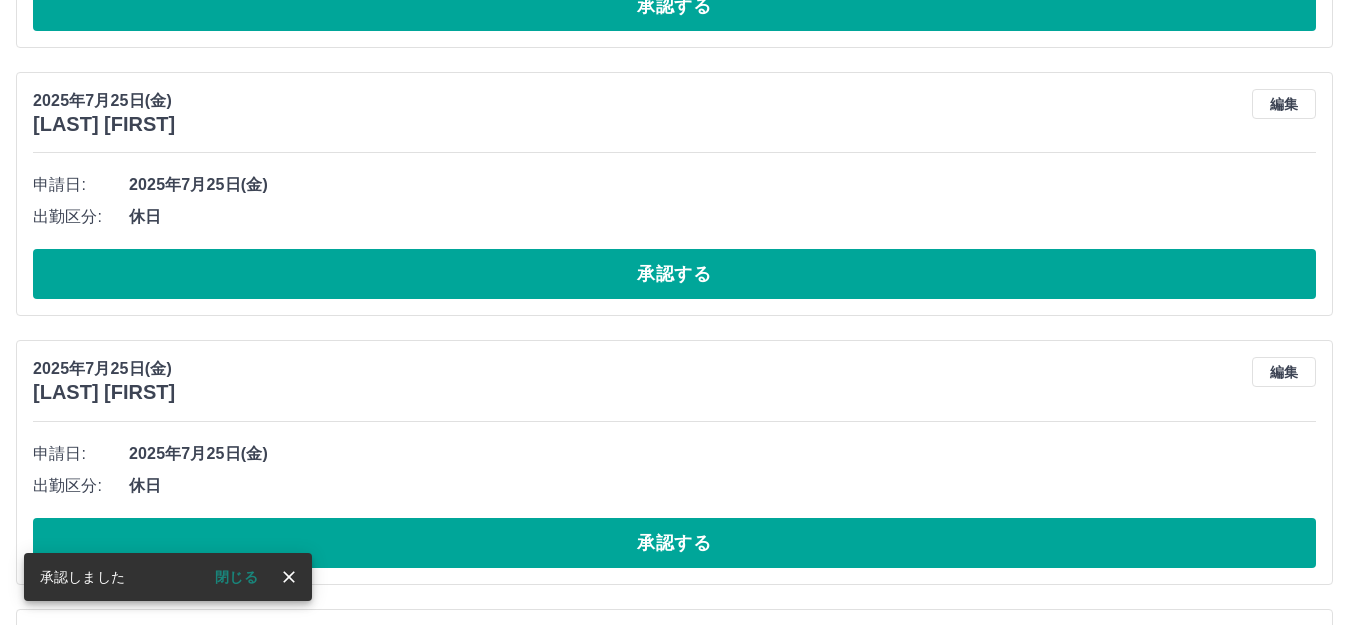 scroll, scrollTop: 0, scrollLeft: 0, axis: both 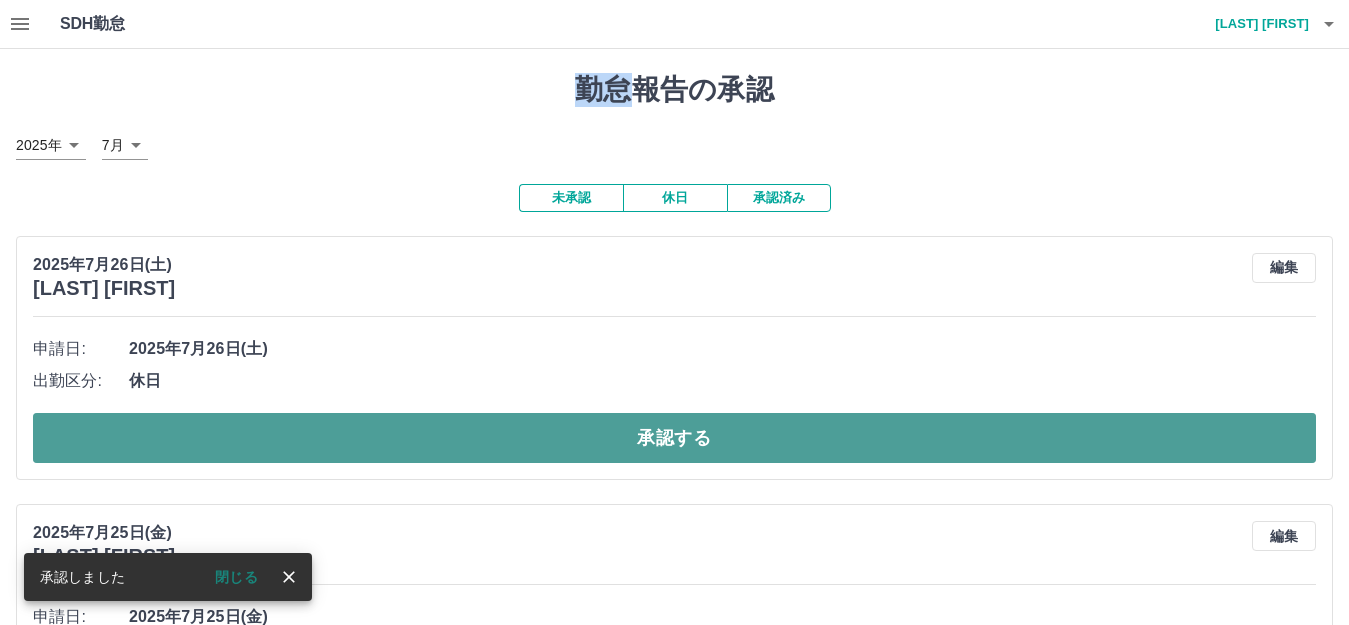 click on "承認する" at bounding box center [674, 438] 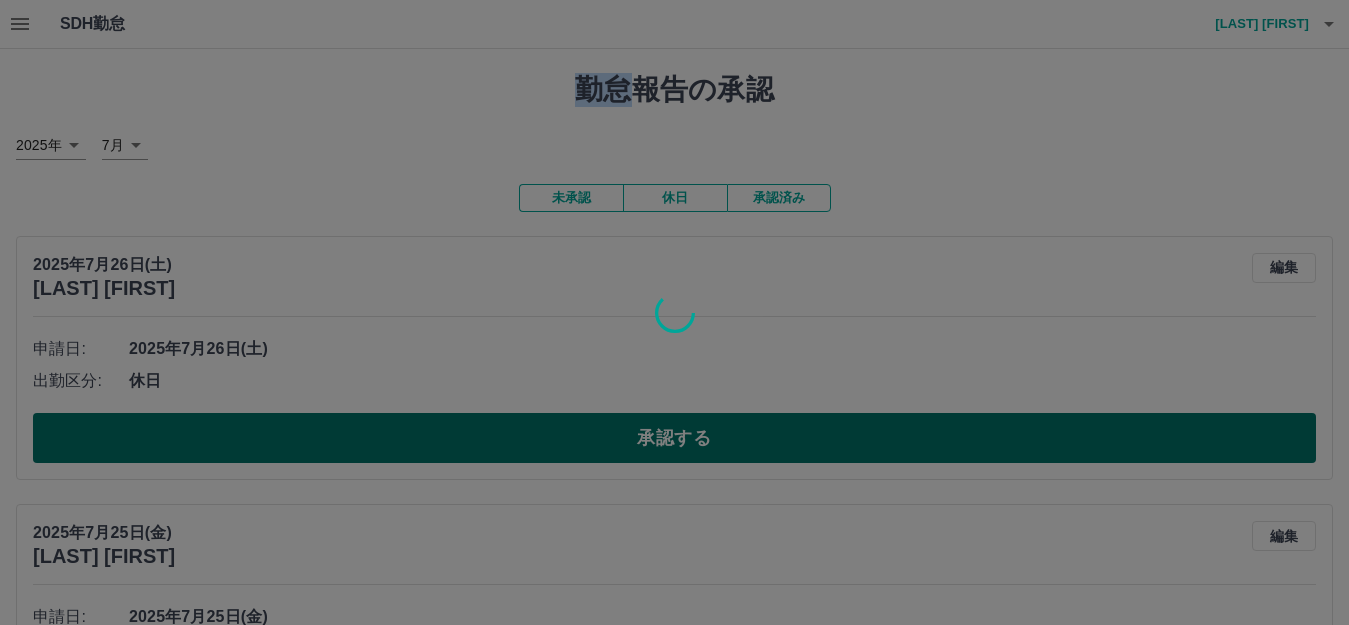 click at bounding box center (674, 312) 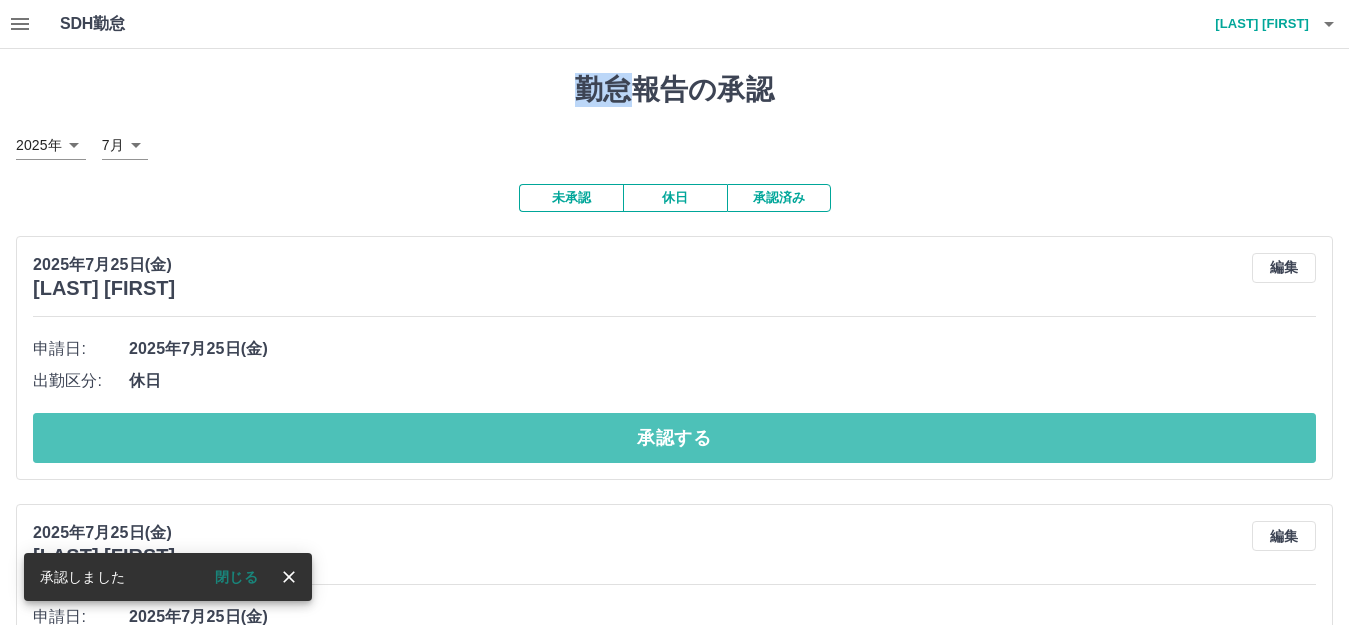 click on "承認する" at bounding box center [674, 438] 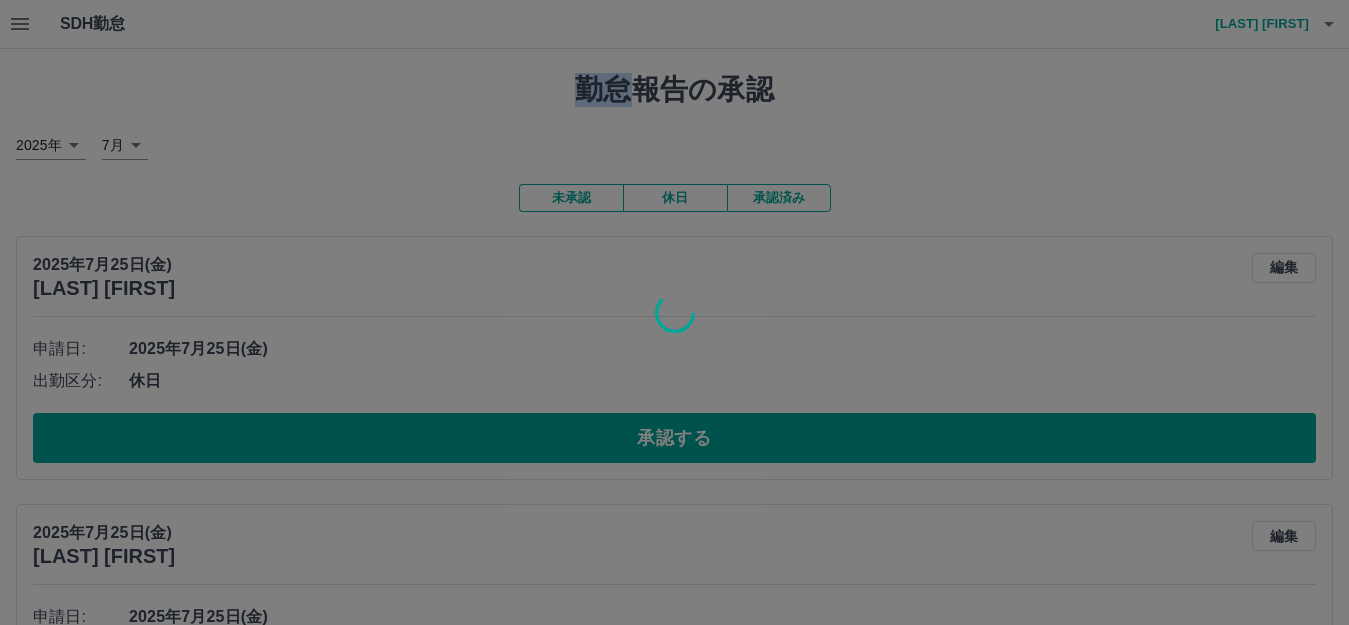 click at bounding box center [674, 312] 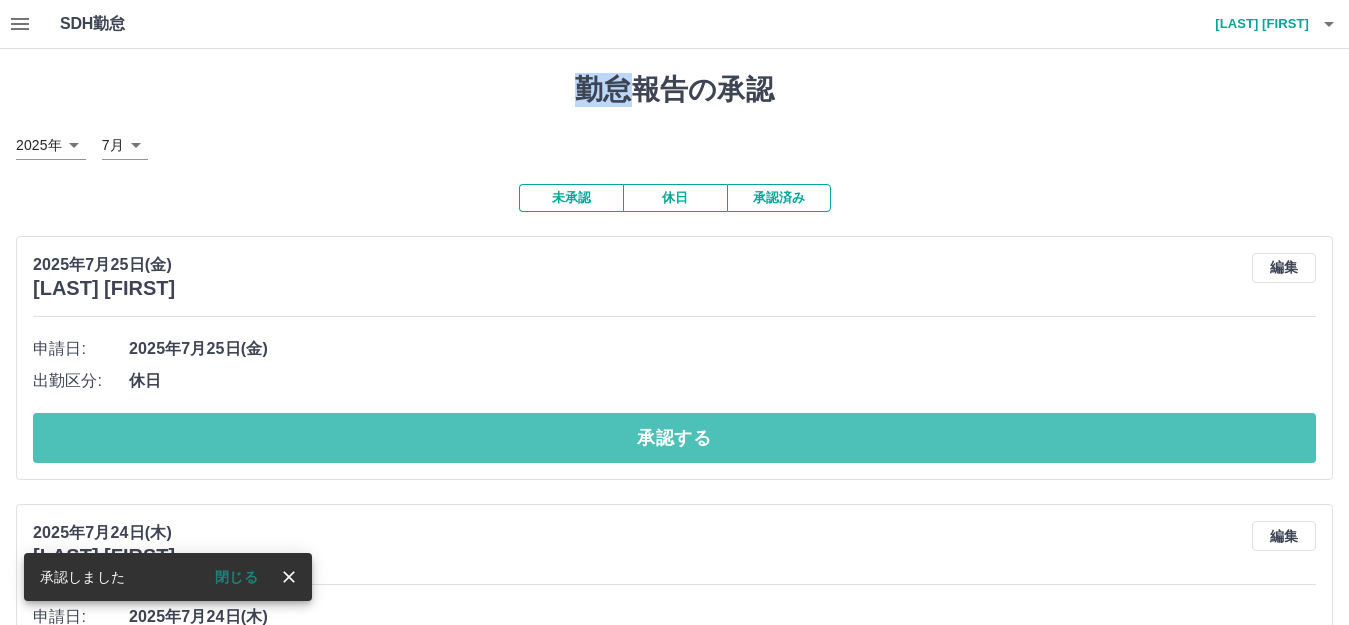click on "承認する" at bounding box center (674, 438) 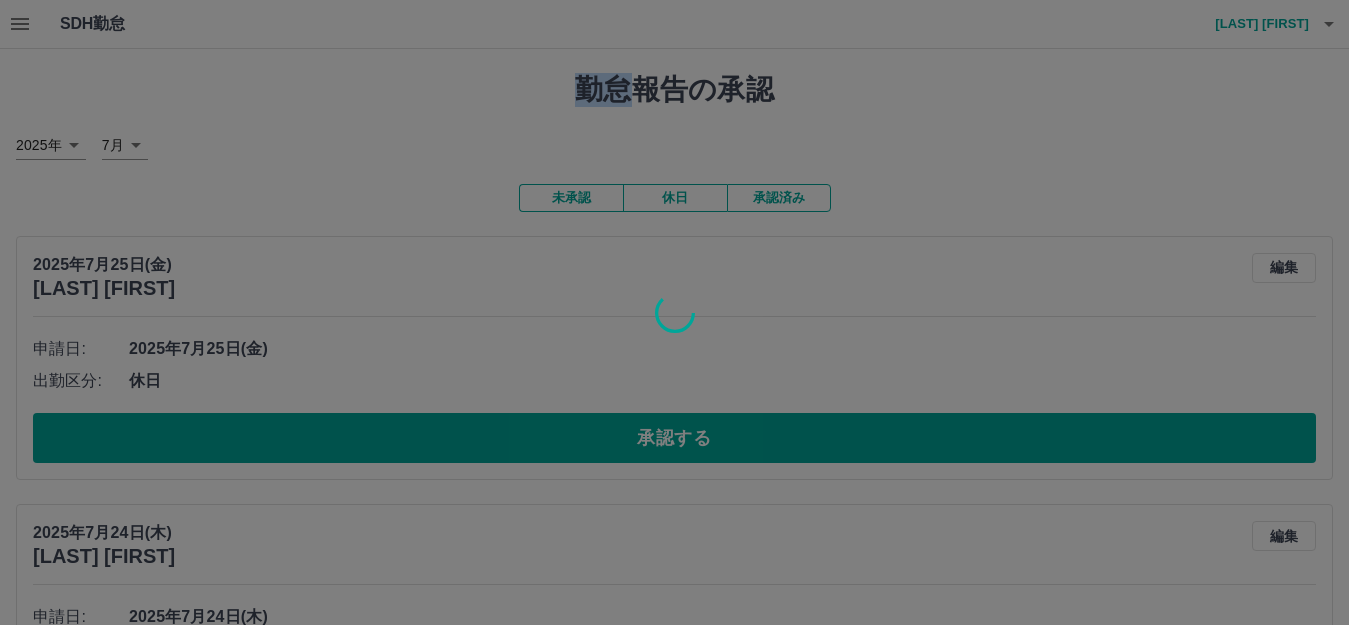 click at bounding box center (674, 312) 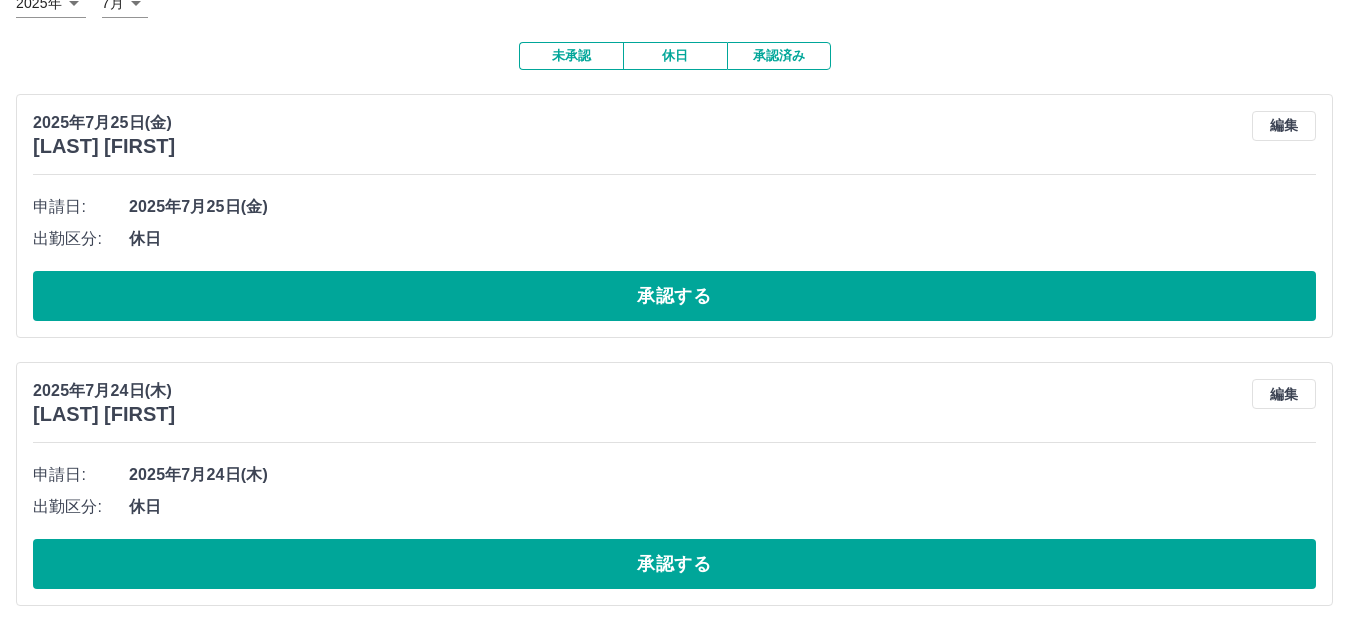 scroll, scrollTop: 149, scrollLeft: 0, axis: vertical 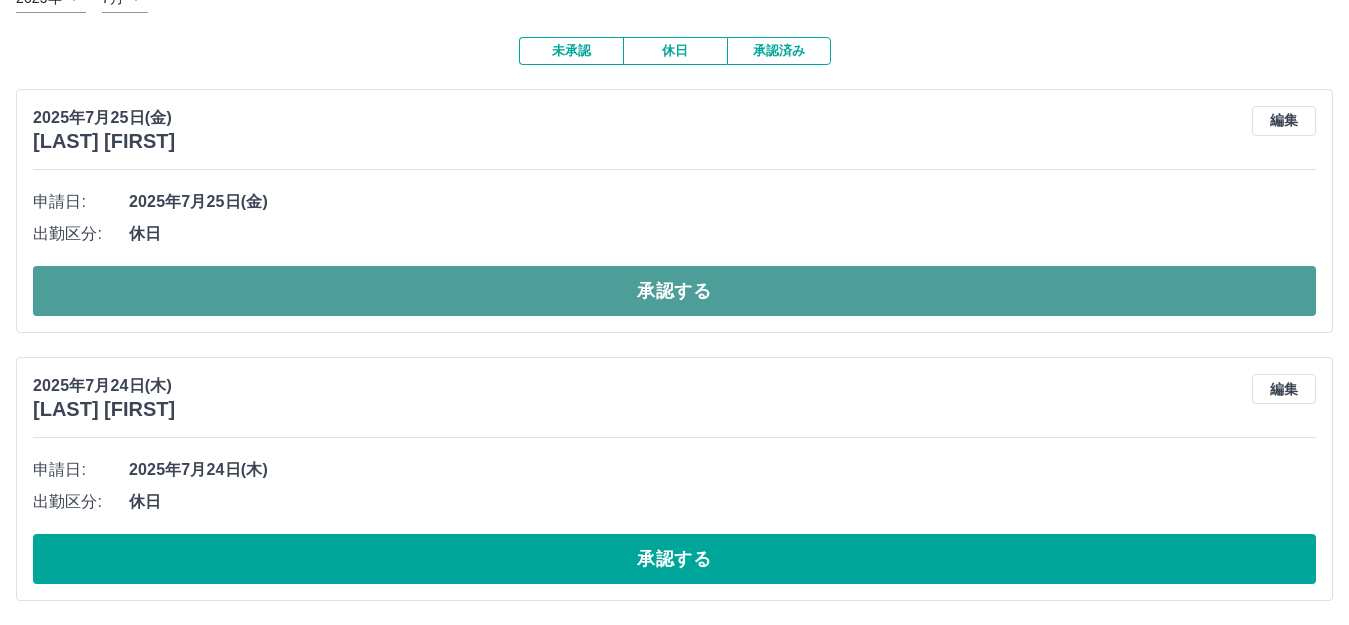 click on "承認する" at bounding box center [674, 291] 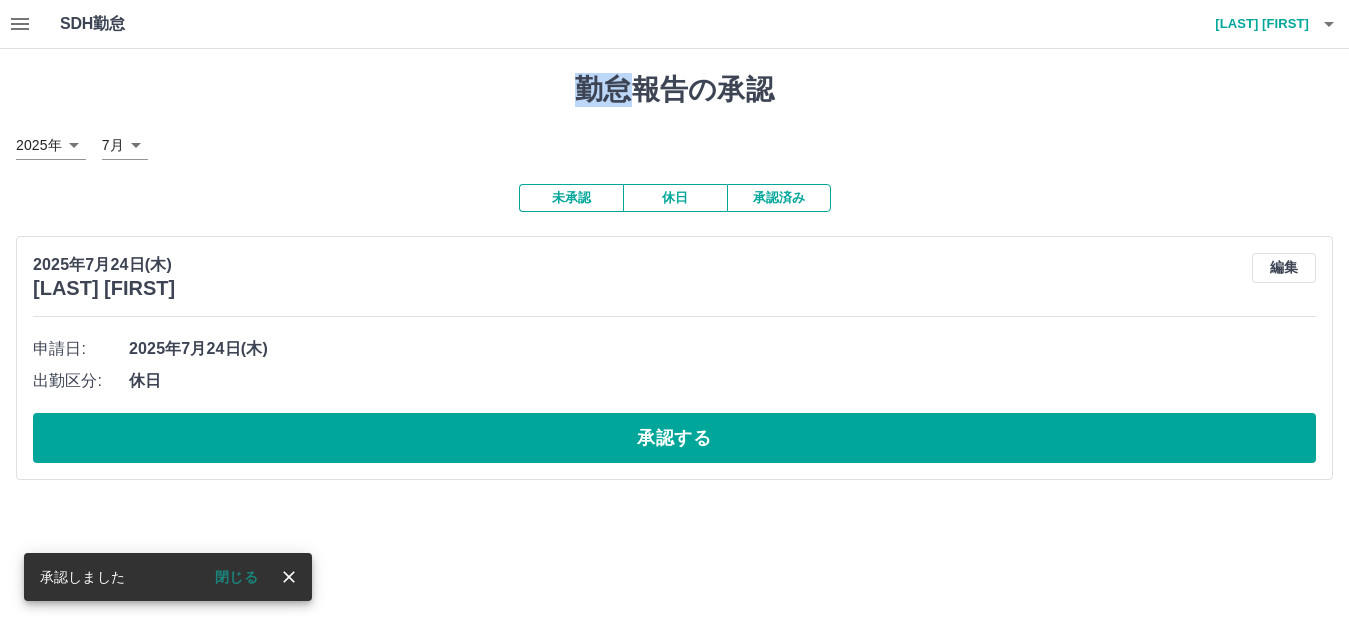 scroll, scrollTop: 0, scrollLeft: 0, axis: both 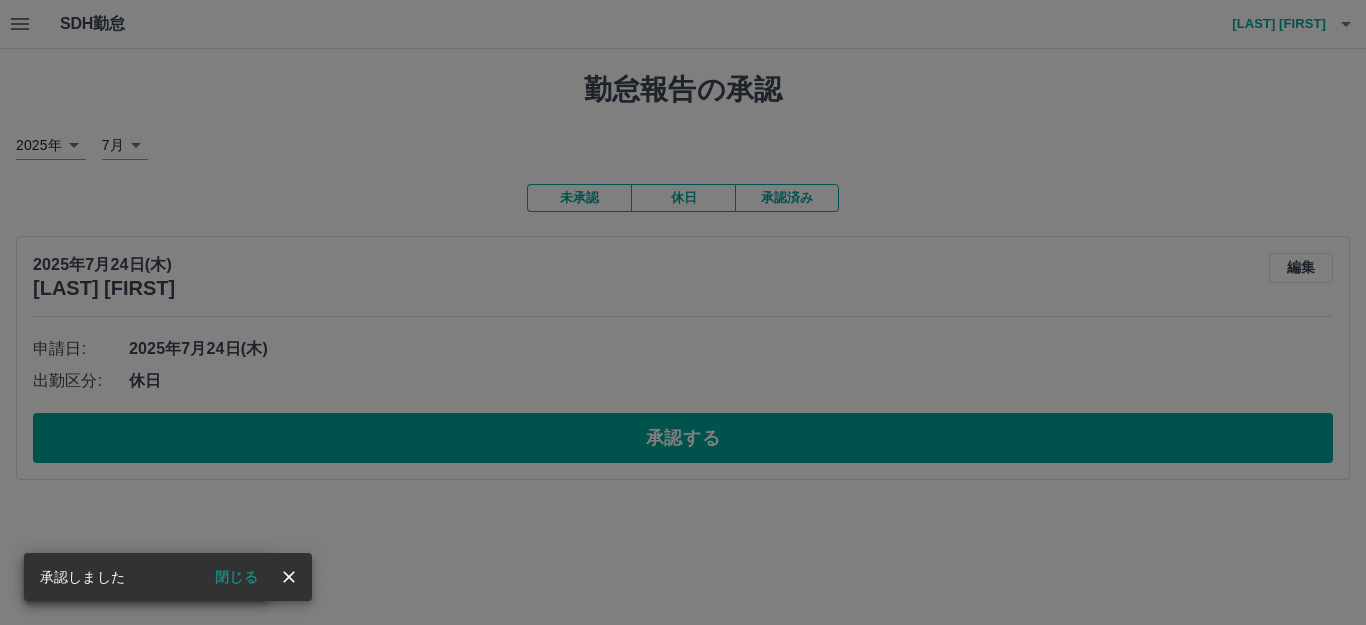 click on "承認権限がありません" at bounding box center (683, 312) 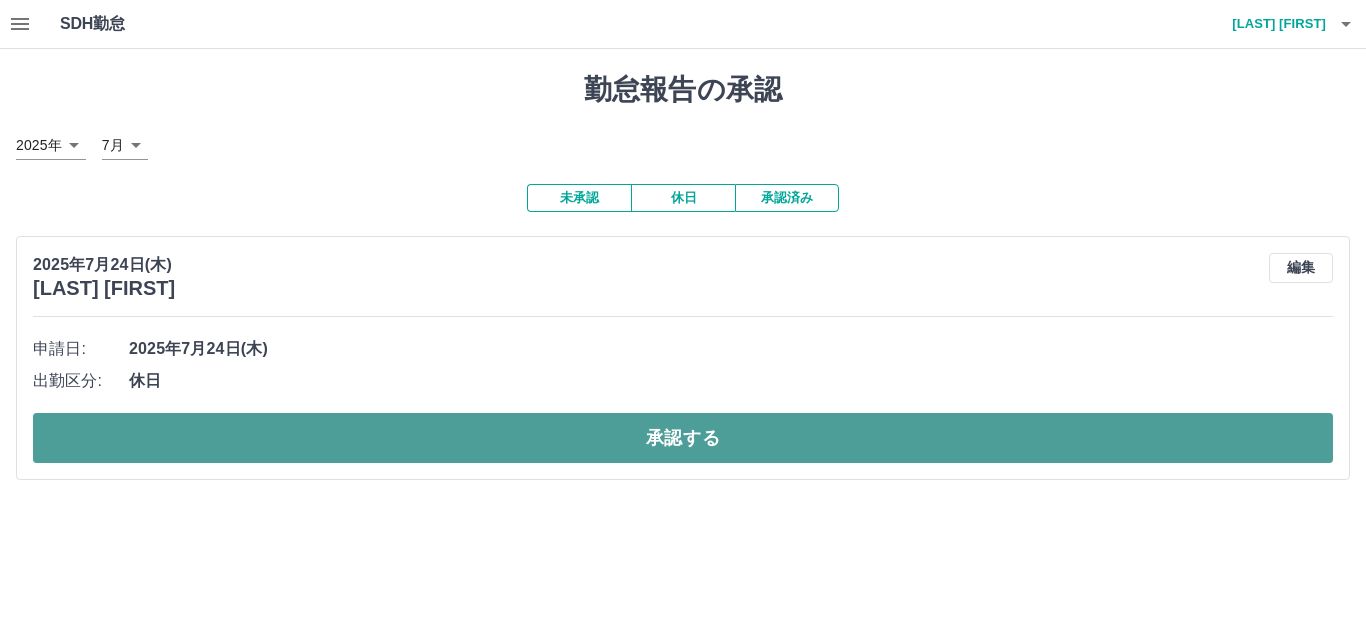 click on "承認する" at bounding box center (683, 438) 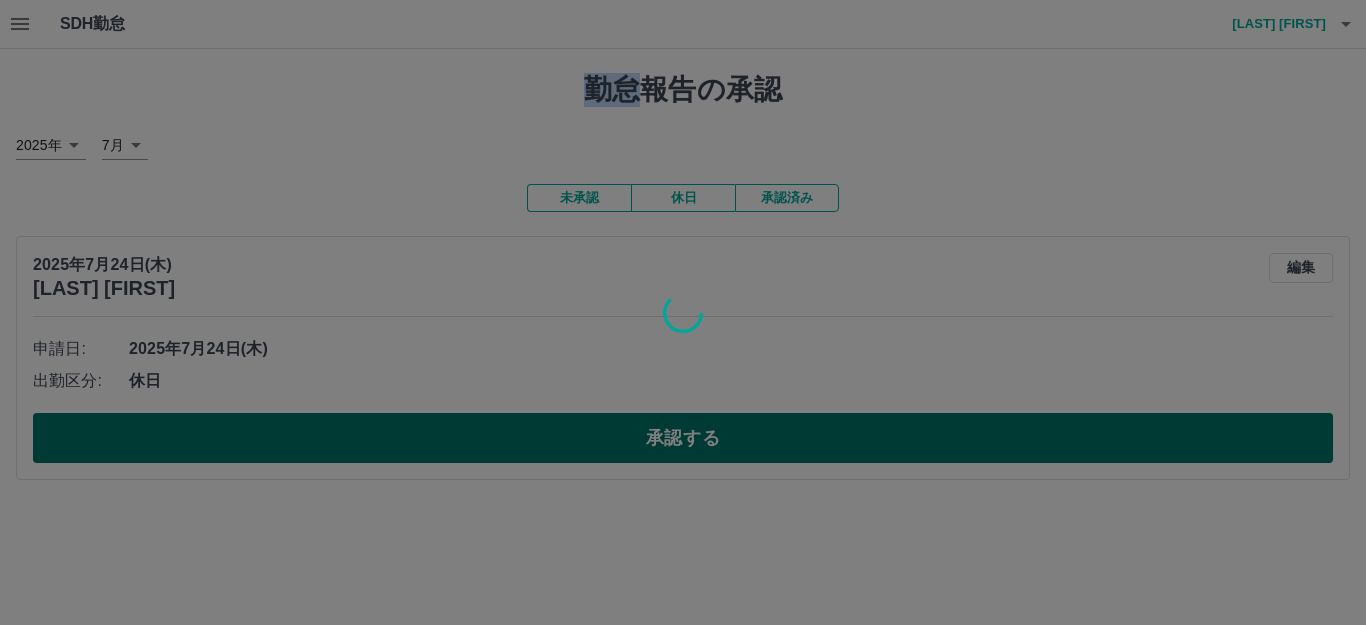 click at bounding box center (683, 312) 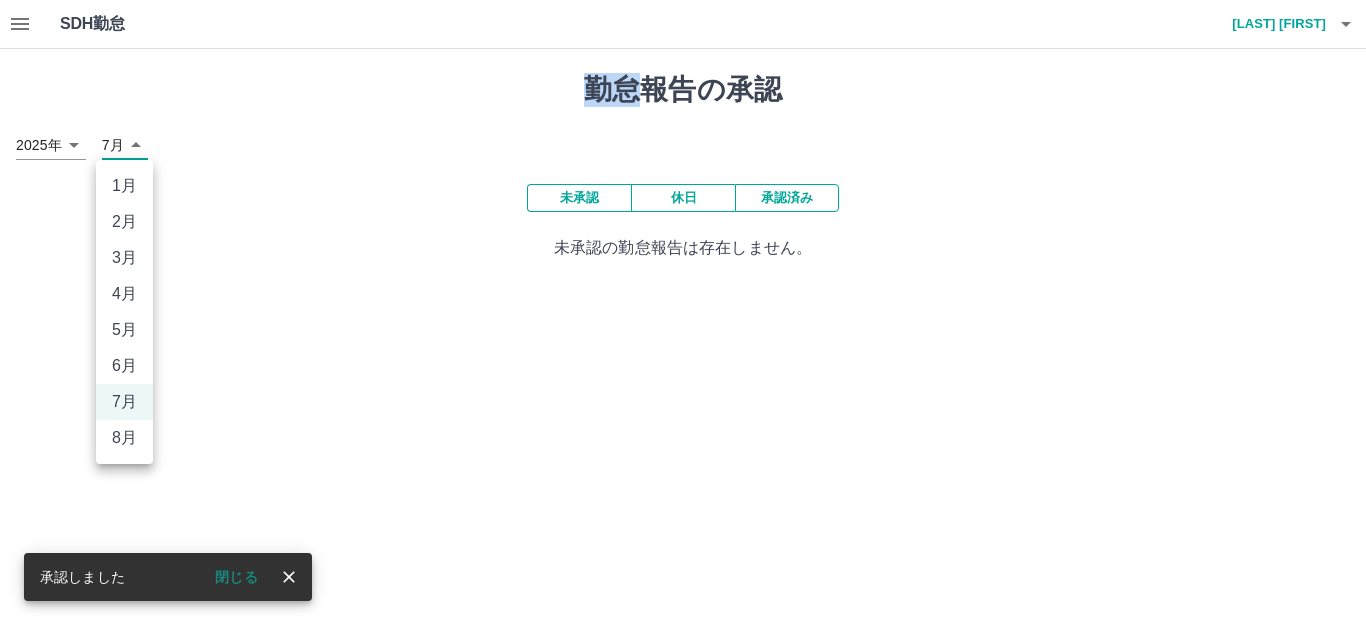 click on "SDH勤怠 [LAST] [FIRST] 承認しました 閉じる 勤怠報告の承認 [YEAR] **** [MONTH] * 未承認 休日 承認済み 未承認の勤怠報告は存在しません。 SDH勤怠 1月 2月 3月 4月 5月 6月 7月 8月" at bounding box center (683, 142) 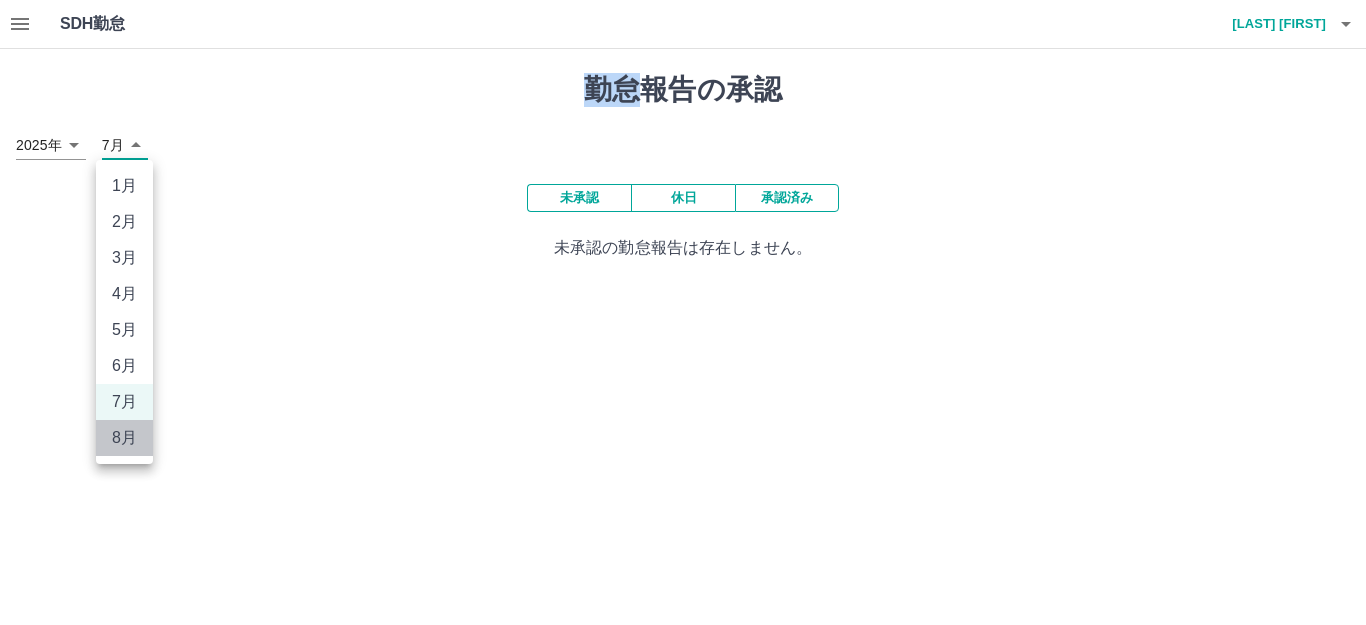 click on "8月" at bounding box center (124, 438) 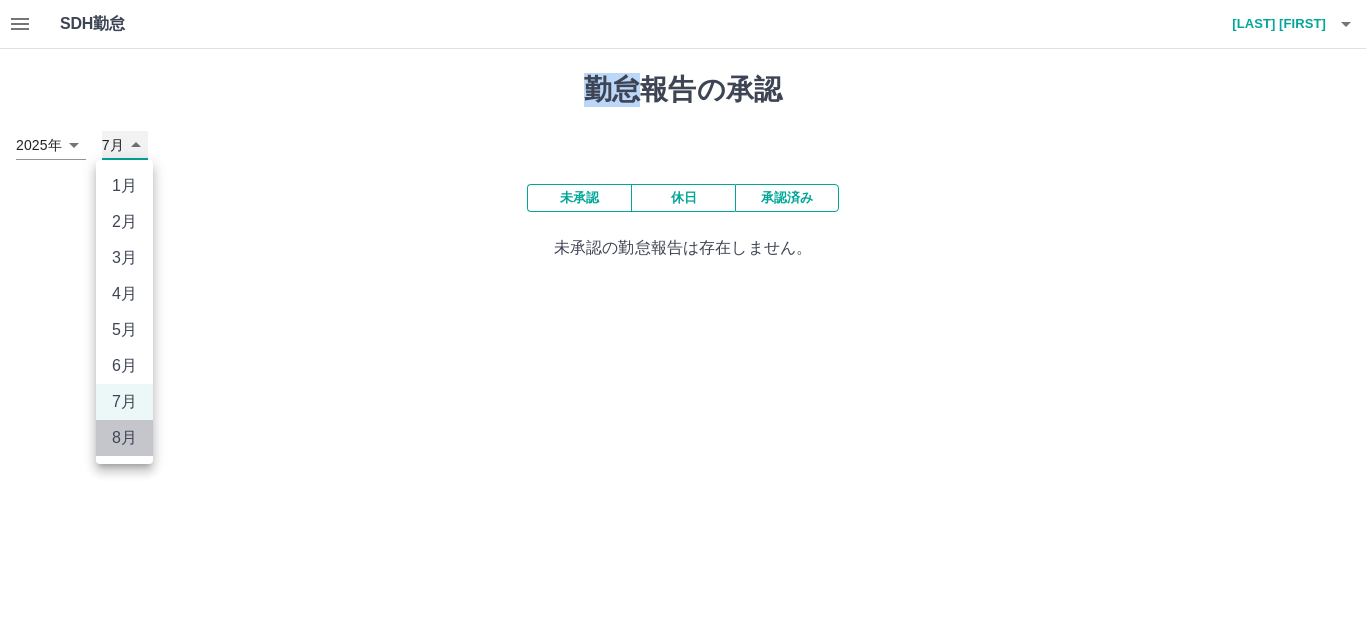 type on "*" 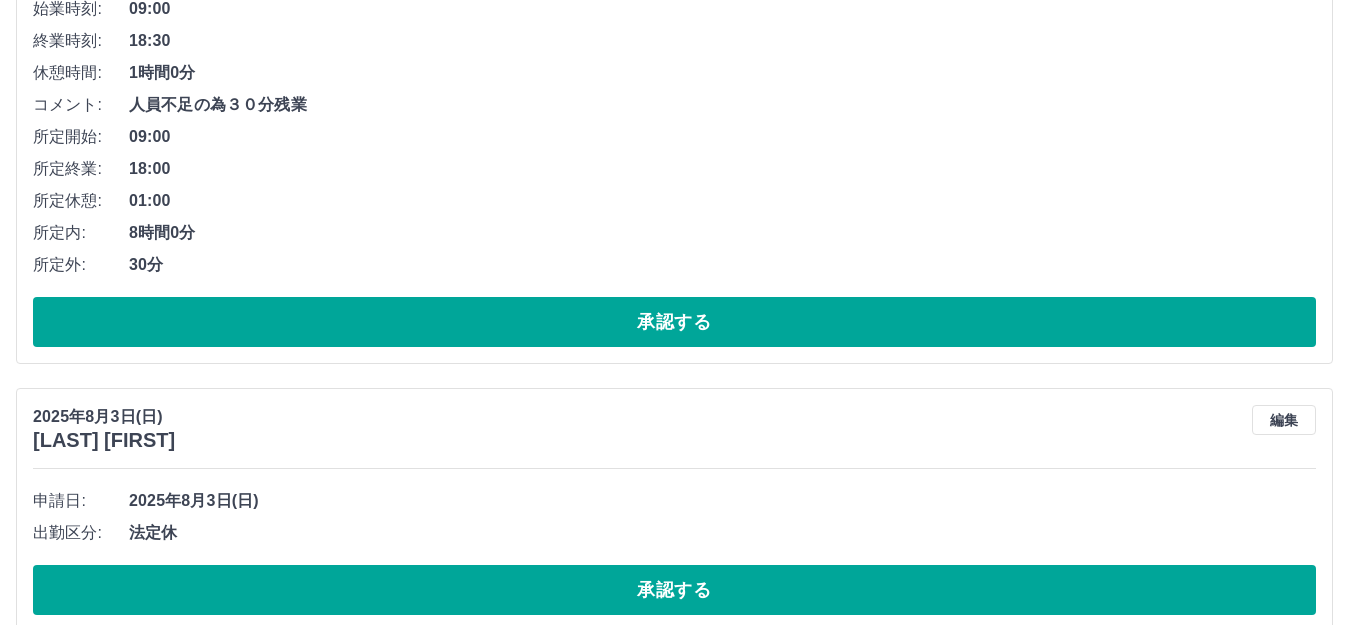 scroll, scrollTop: 2106, scrollLeft: 0, axis: vertical 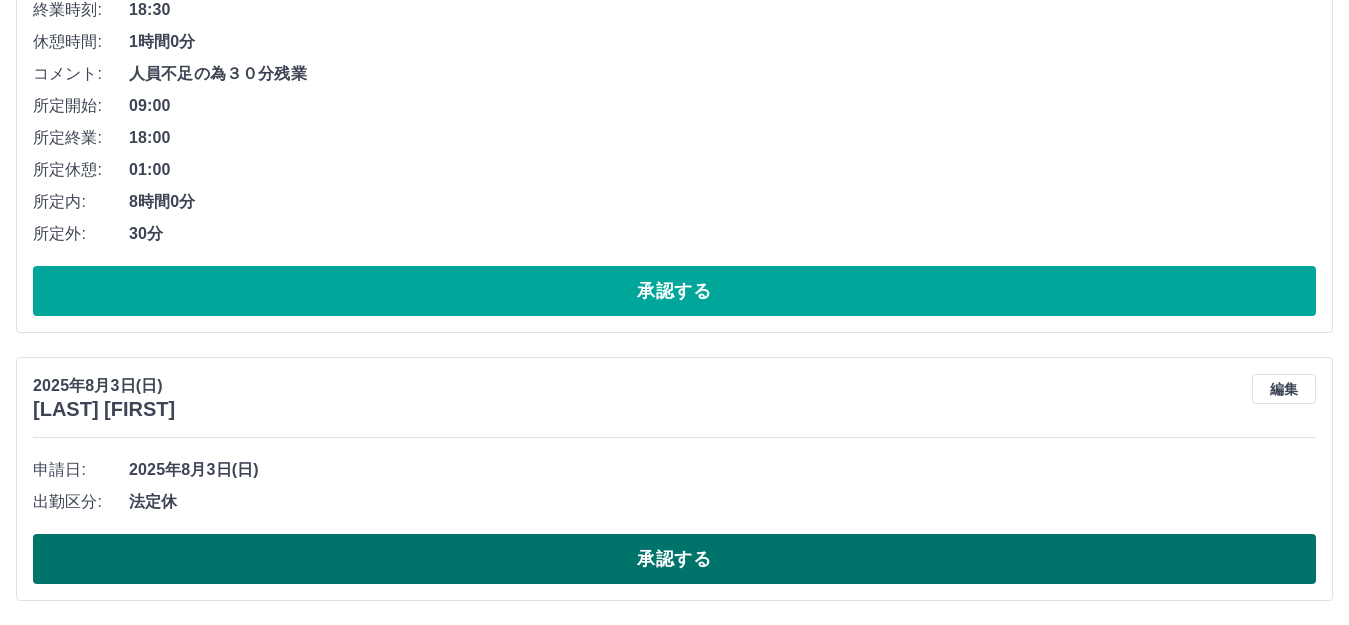 click on "承認する" at bounding box center [674, 559] 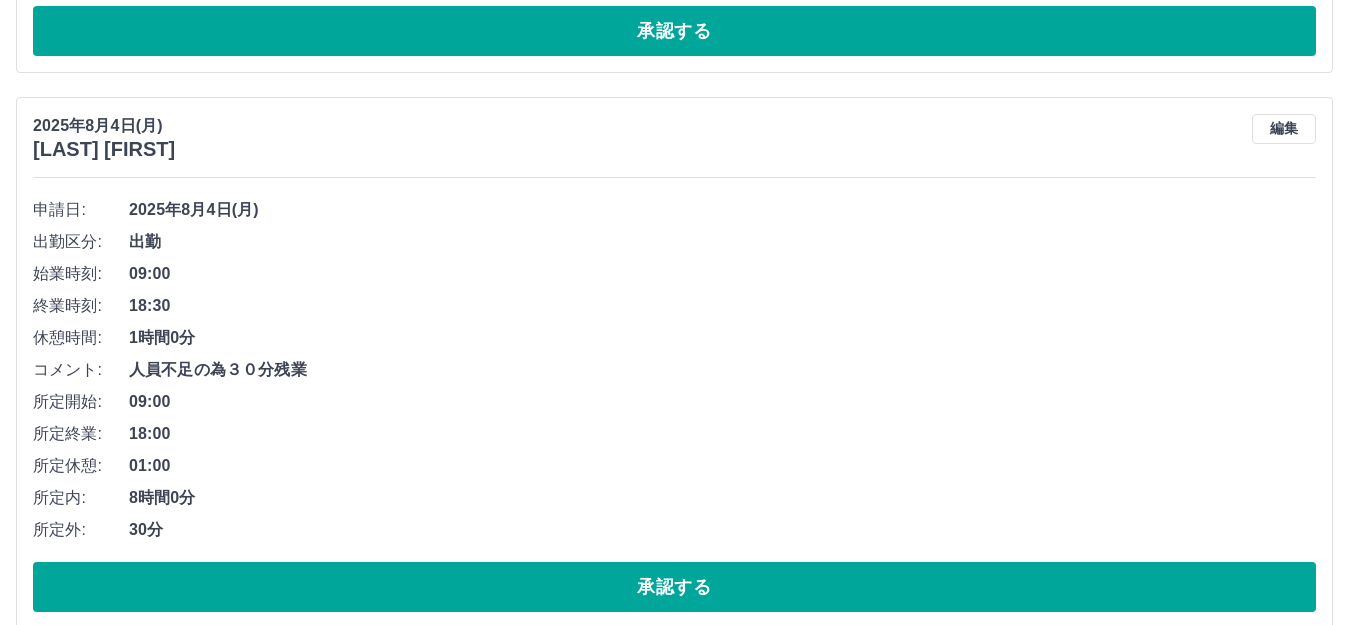scroll, scrollTop: 1838, scrollLeft: 0, axis: vertical 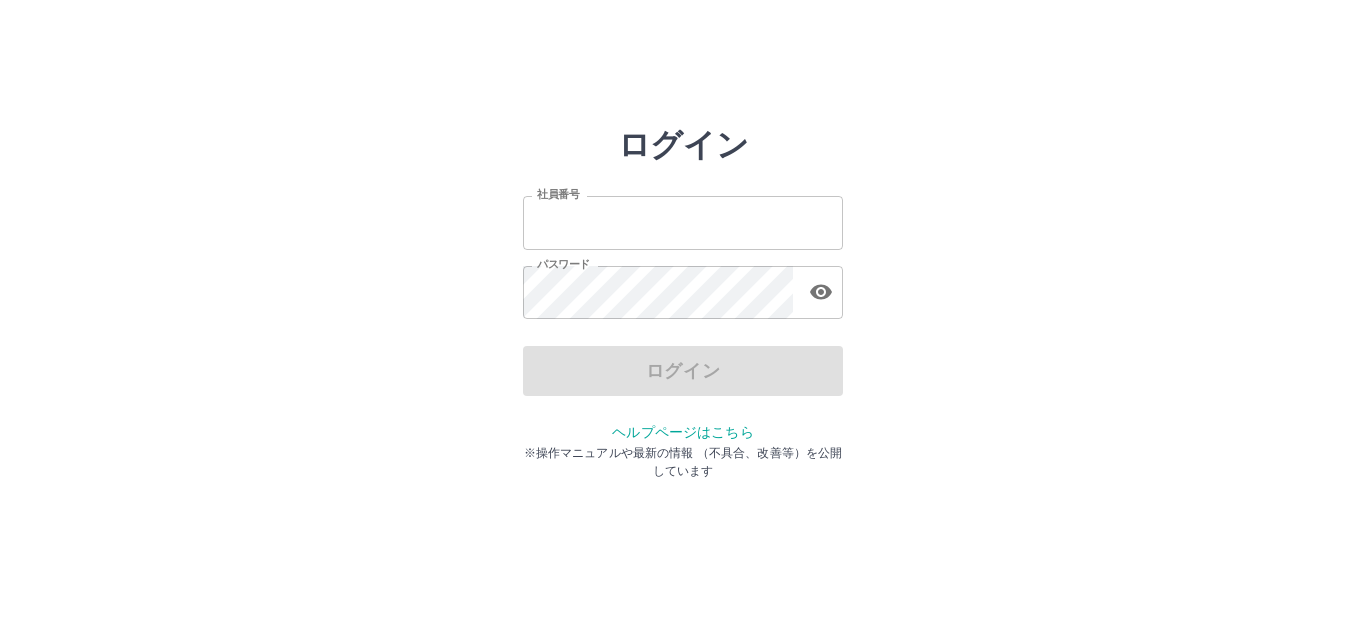 type on "*******" 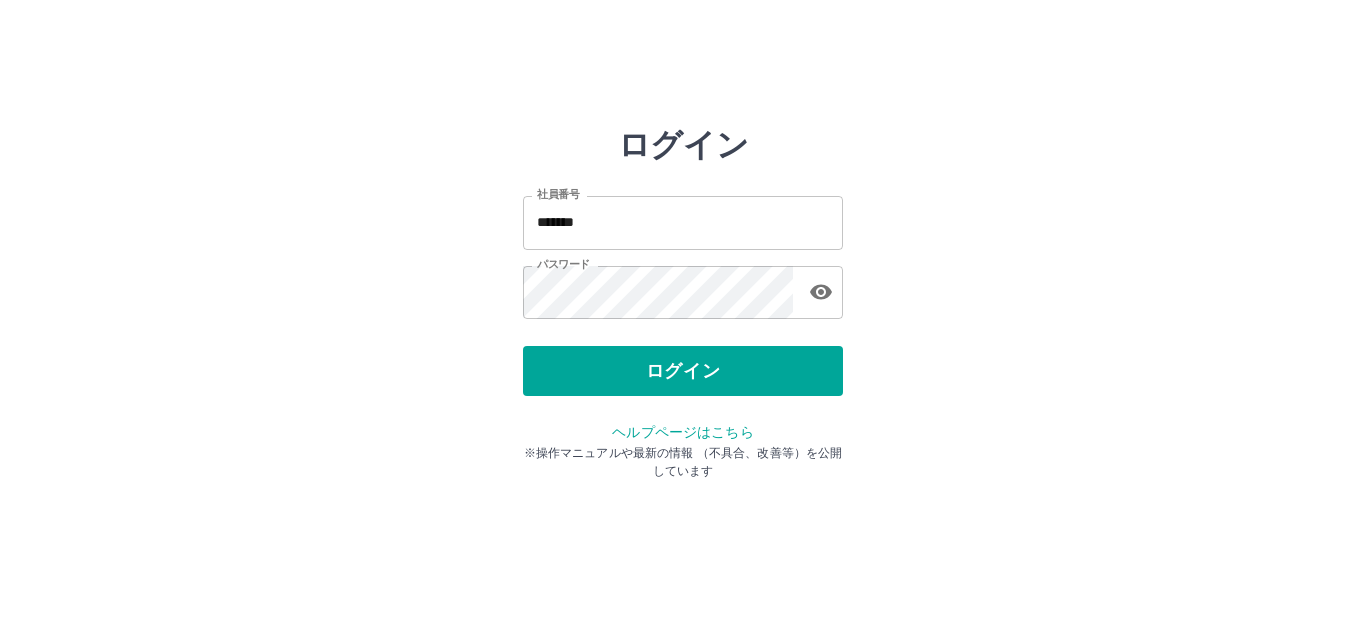 click on "ログイン" at bounding box center (683, 371) 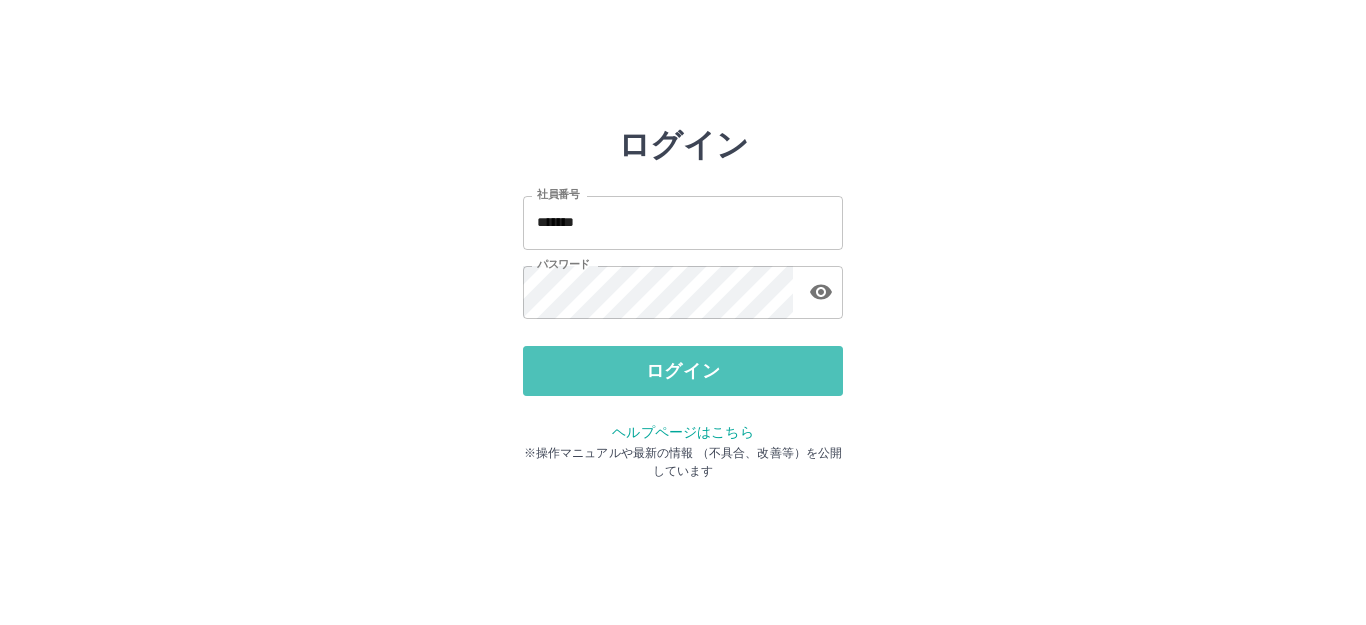 click on "ログイン" at bounding box center (683, 371) 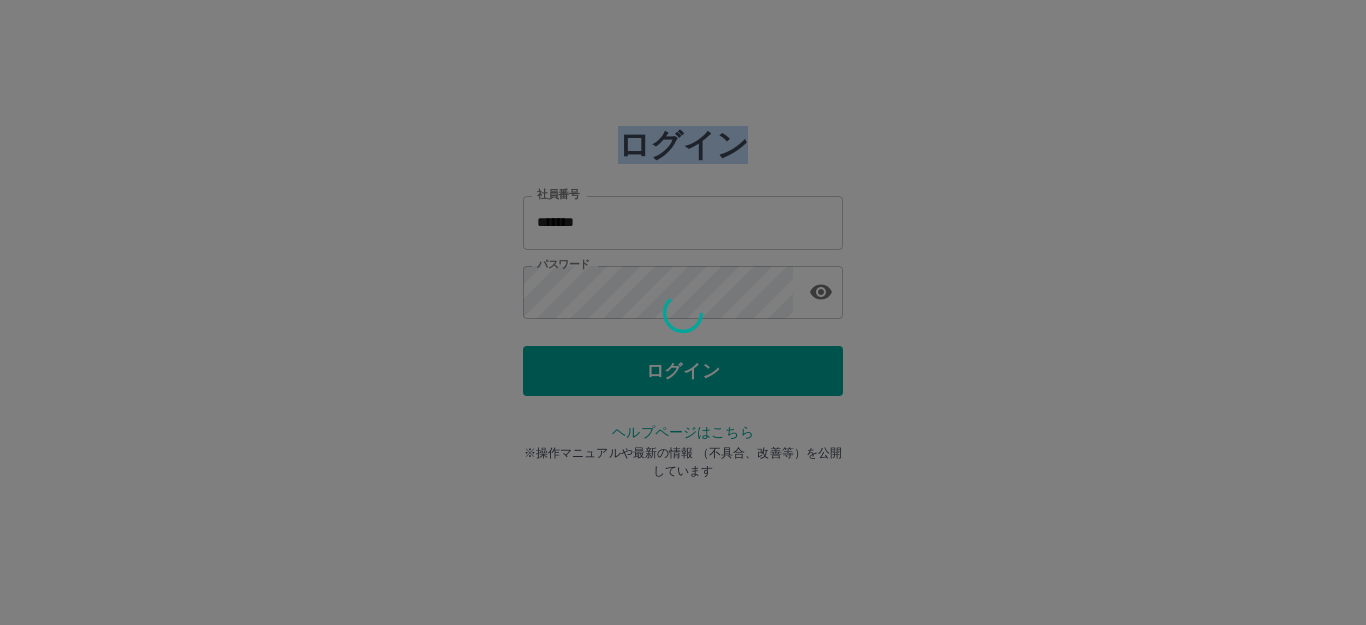 click at bounding box center [683, 312] 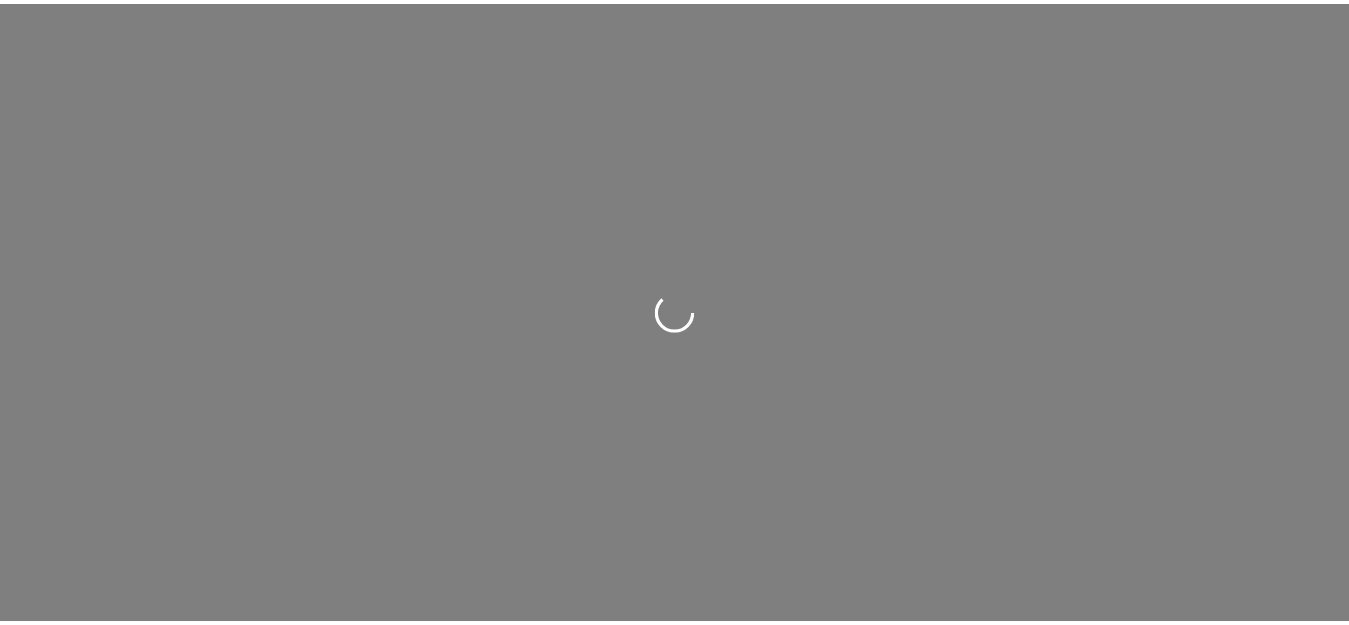 scroll, scrollTop: 0, scrollLeft: 0, axis: both 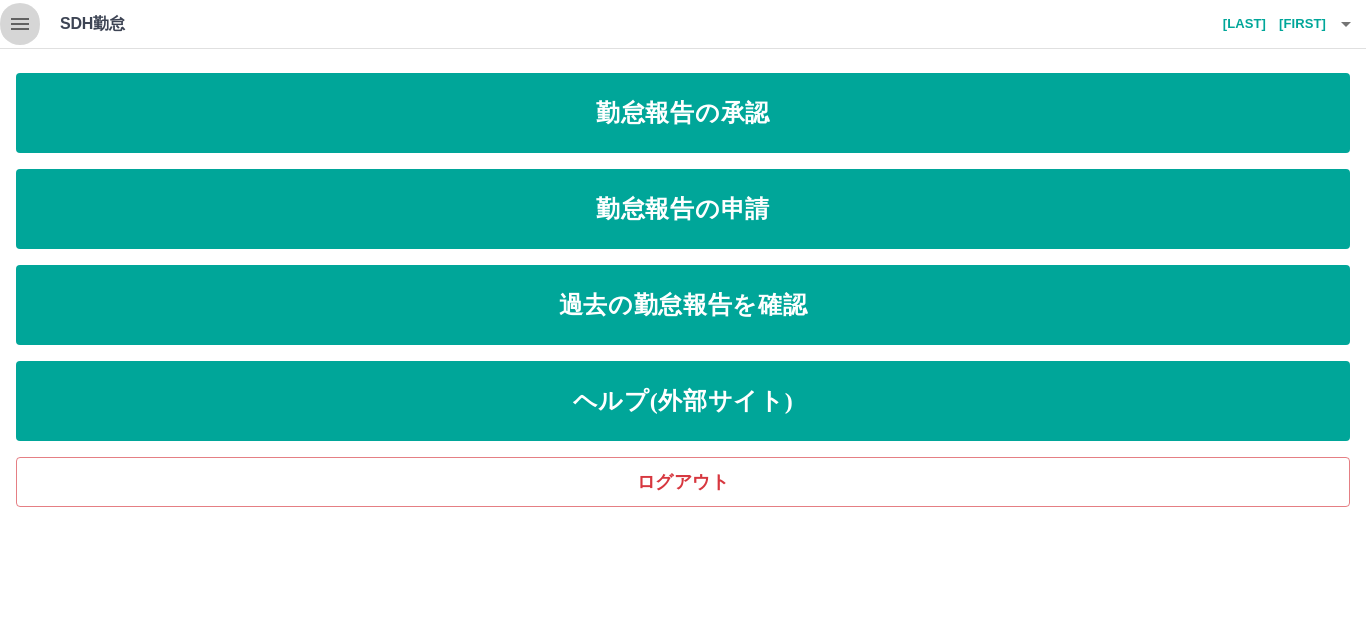 click 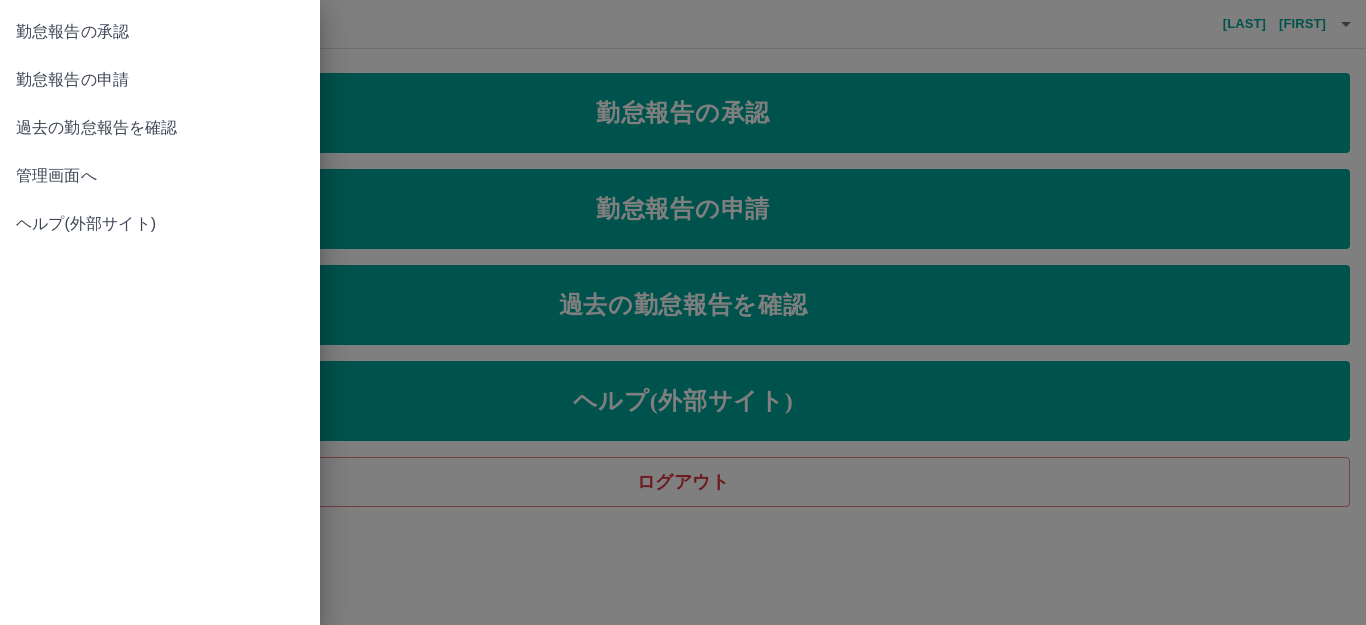 click on "管理画面へ" at bounding box center [160, 176] 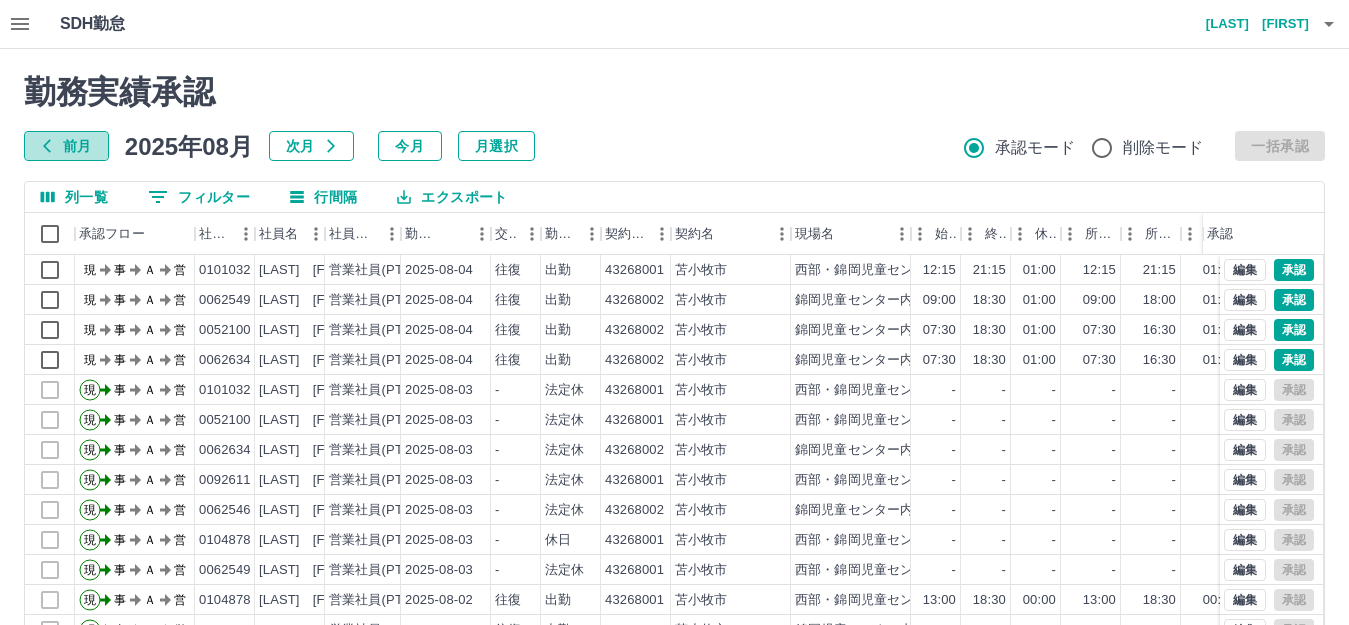 click on "前月" at bounding box center (66, 146) 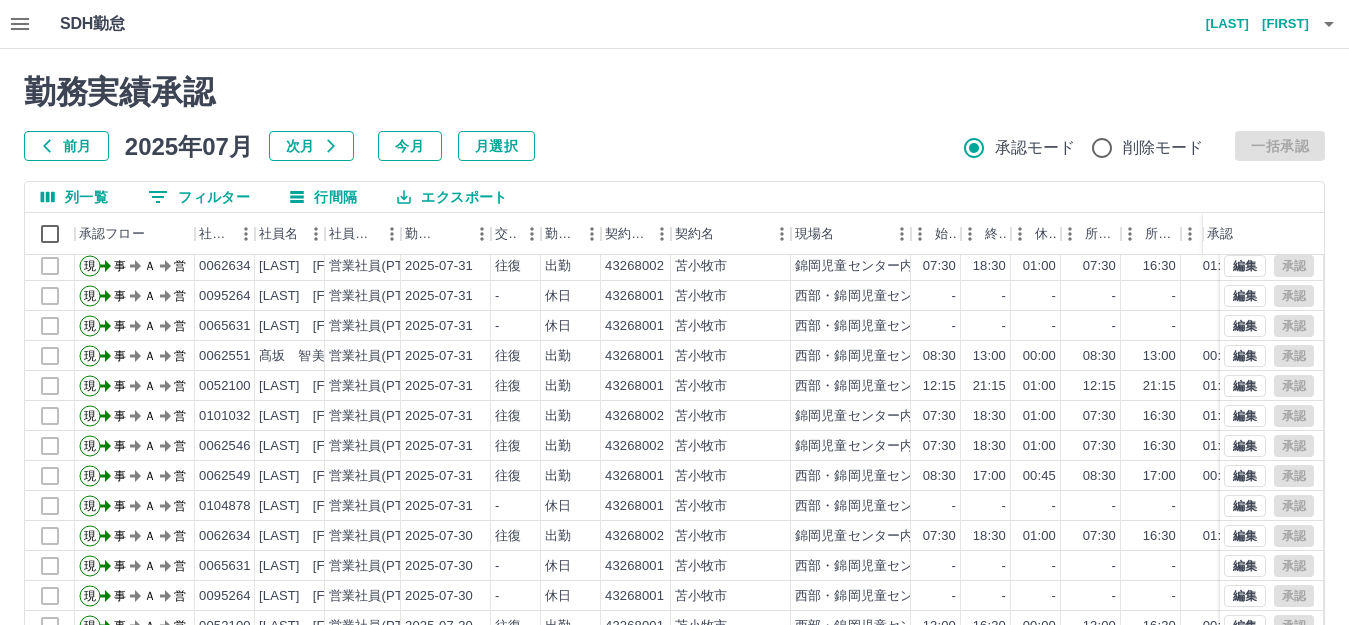scroll, scrollTop: 0, scrollLeft: 0, axis: both 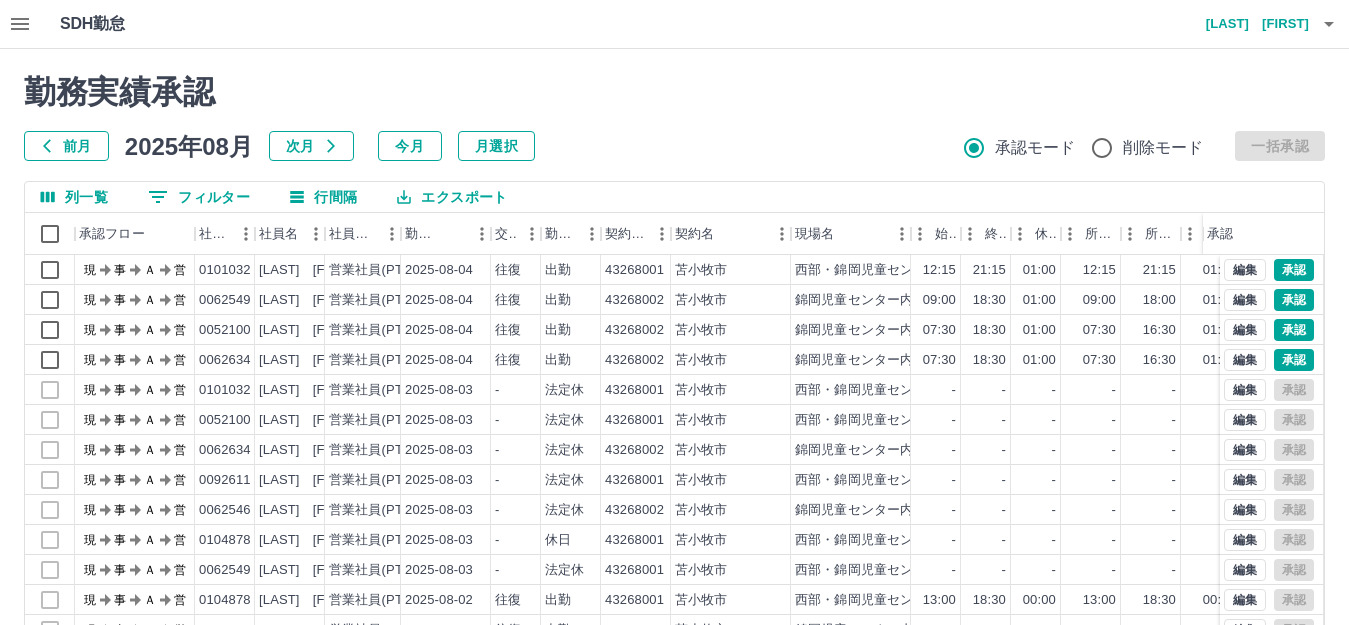 click on "勤務実績承認" at bounding box center [674, 92] 